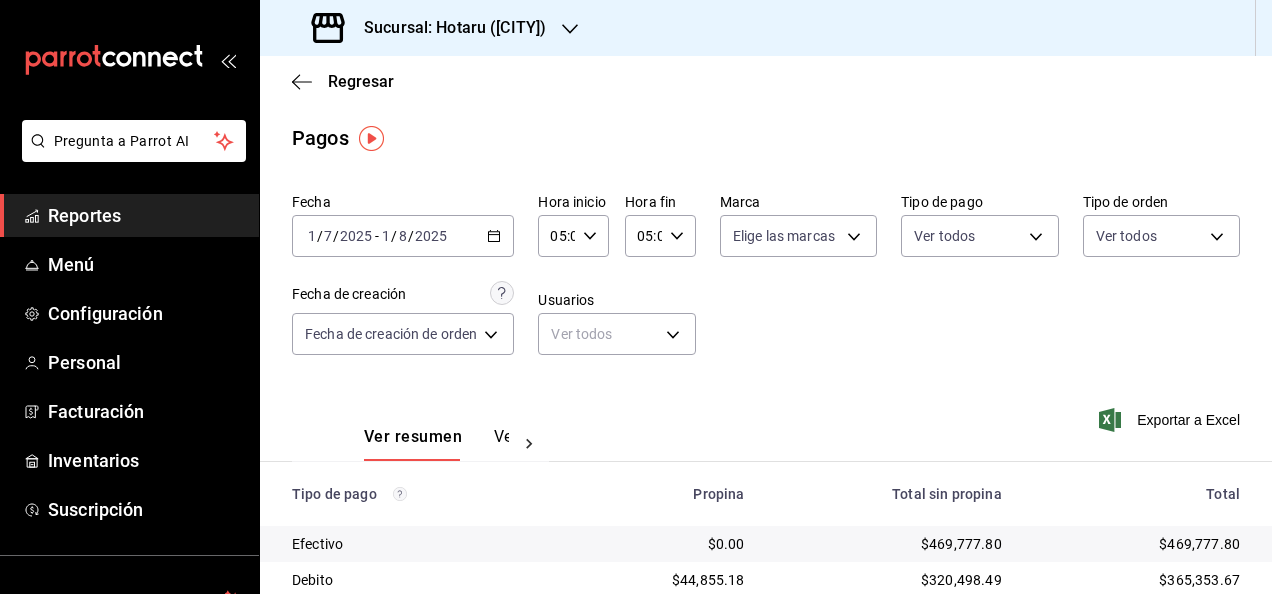 scroll, scrollTop: 0, scrollLeft: 0, axis: both 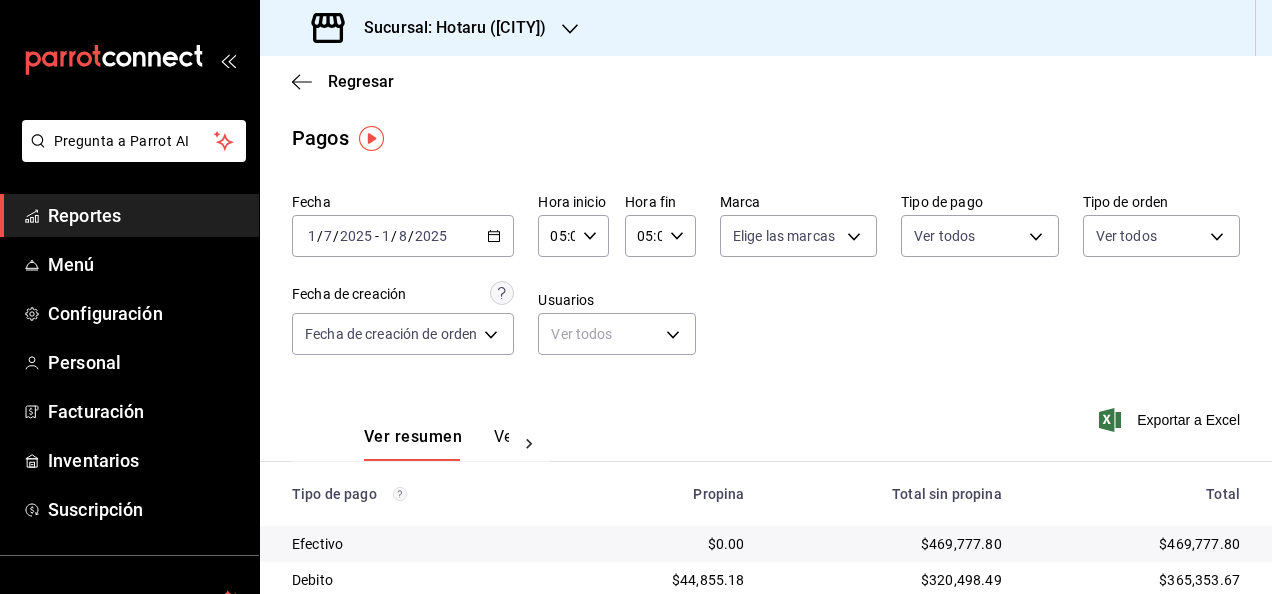 click on "Reportes" at bounding box center [145, 215] 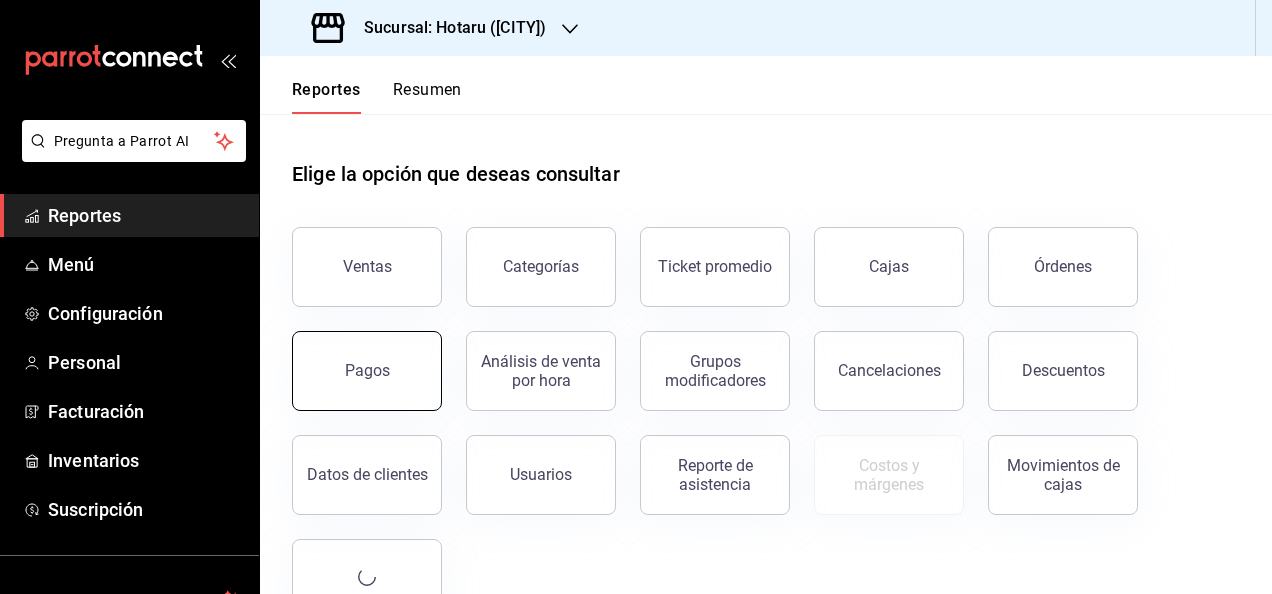 click on "Pagos" at bounding box center (367, 370) 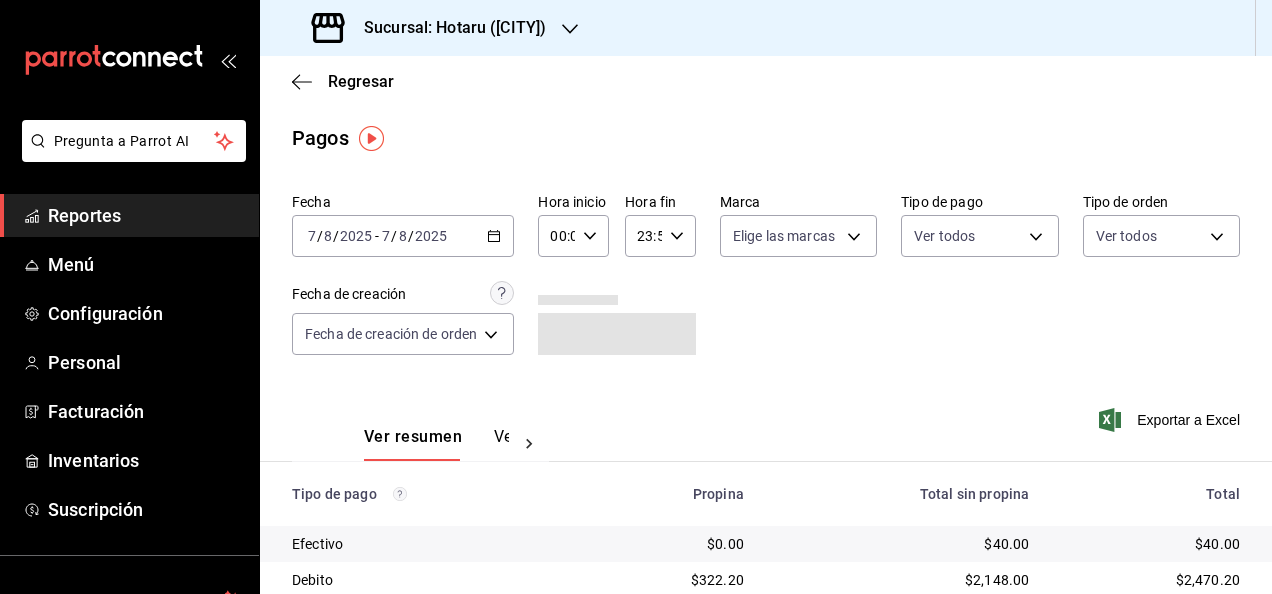 click on "2025-08-07 7 / 8 / 2025 - 2025-08-07 7 / 8 / 2025" at bounding box center (403, 236) 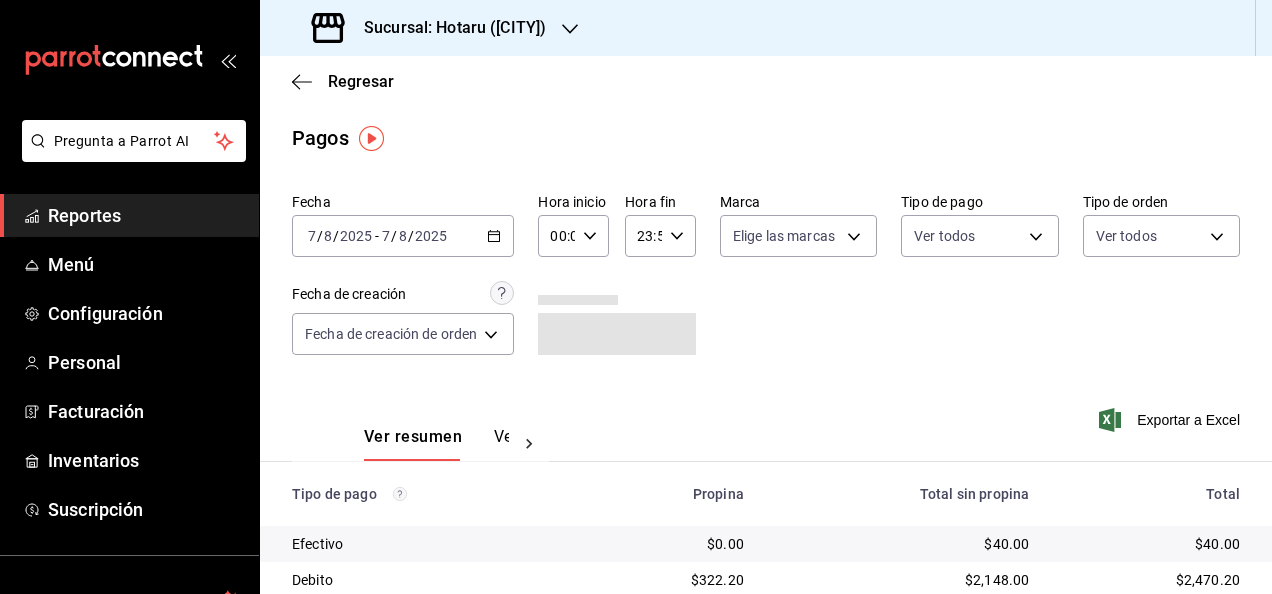 click 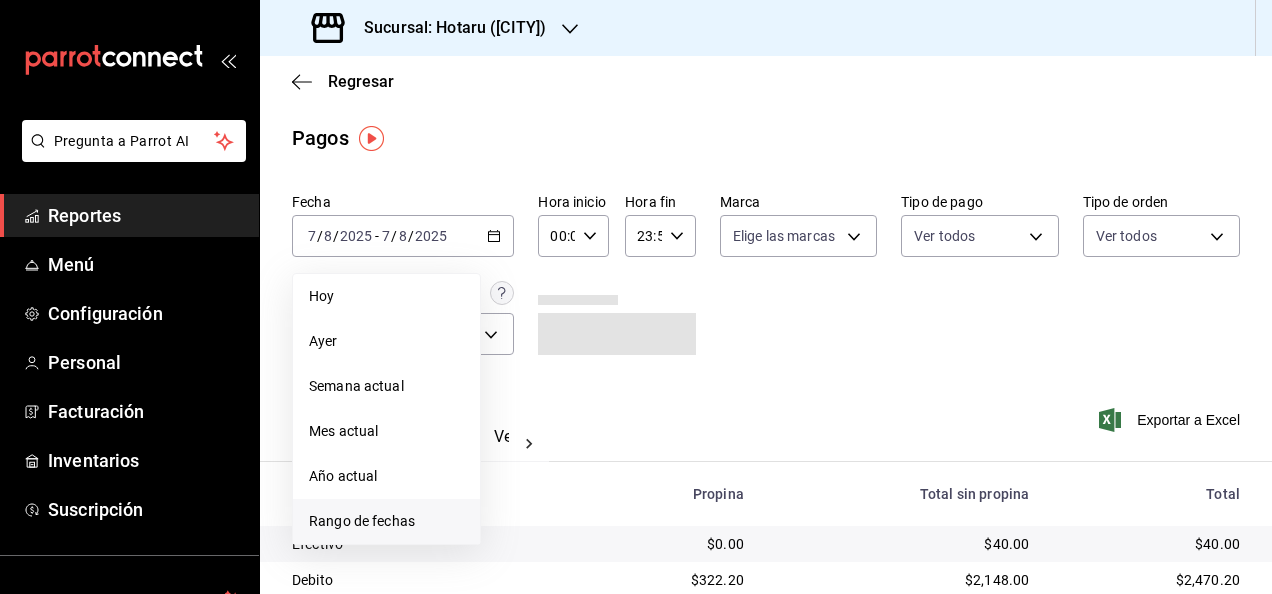 click on "Rango de fechas" at bounding box center [386, 521] 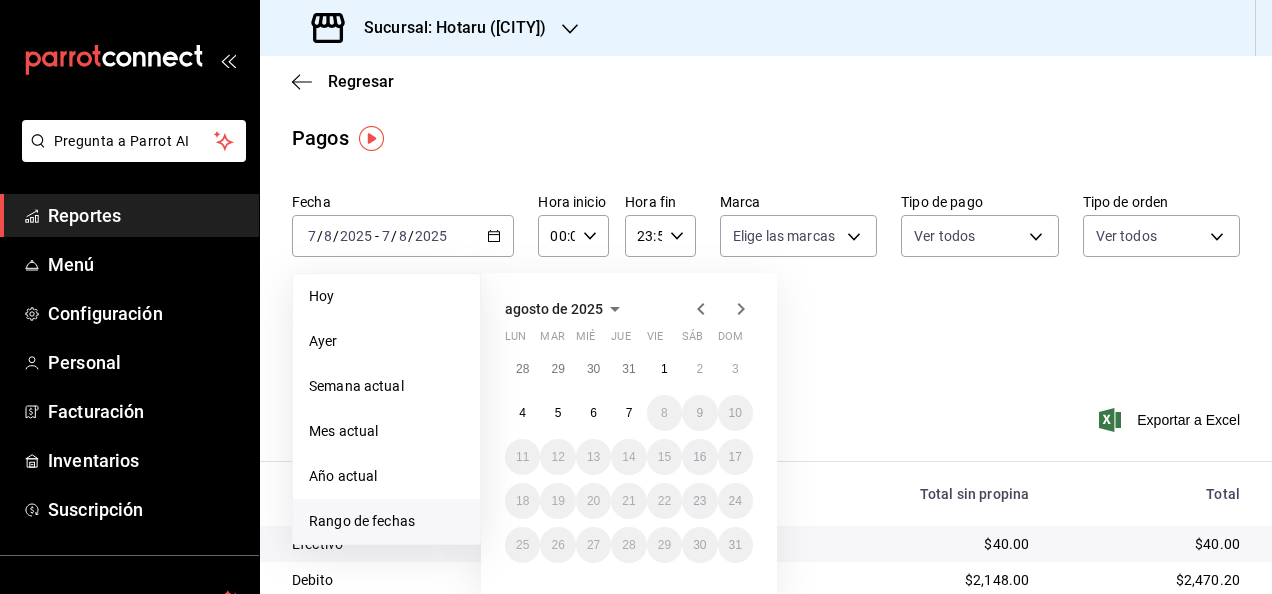 click 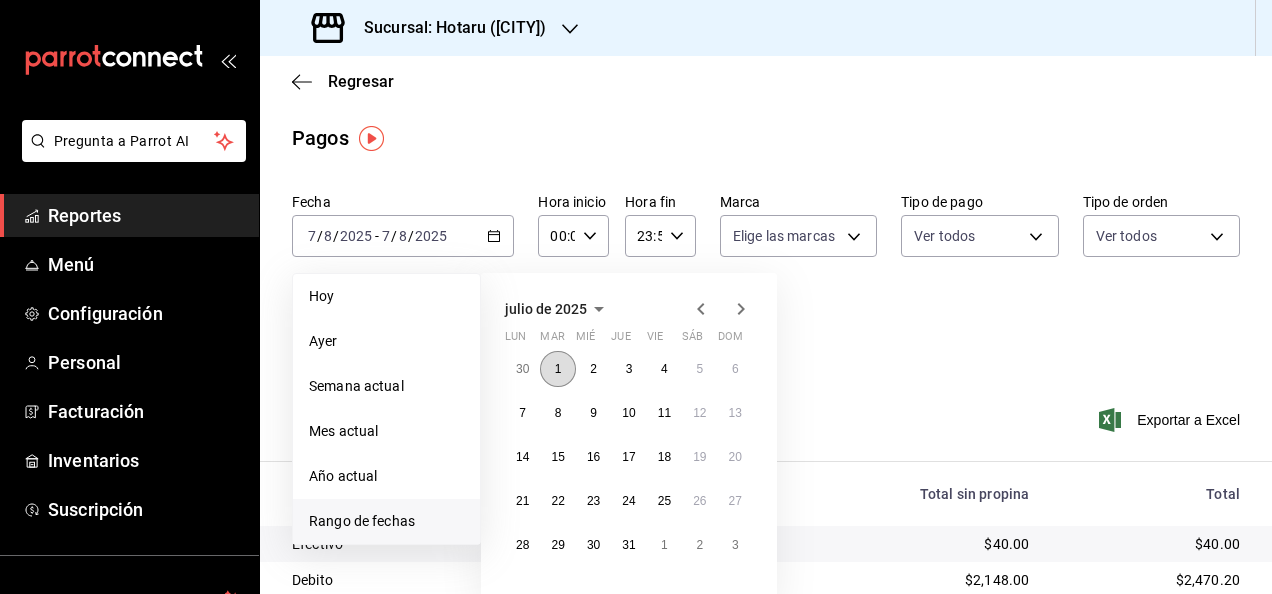 click on "1" at bounding box center (558, 369) 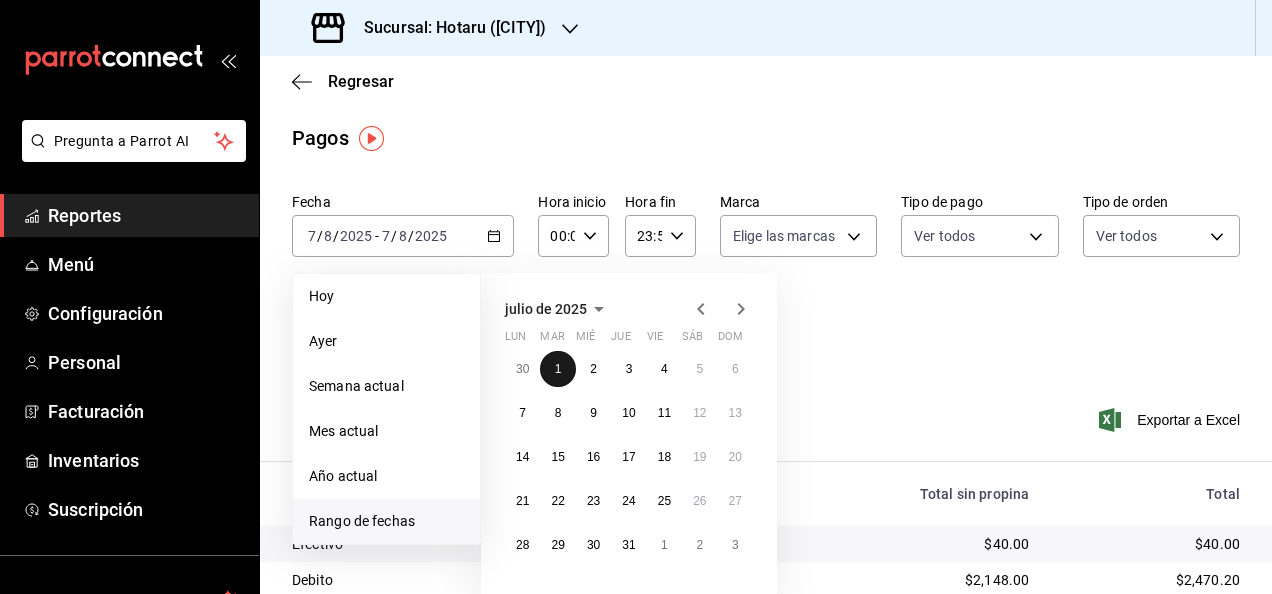 click on "1" at bounding box center [558, 369] 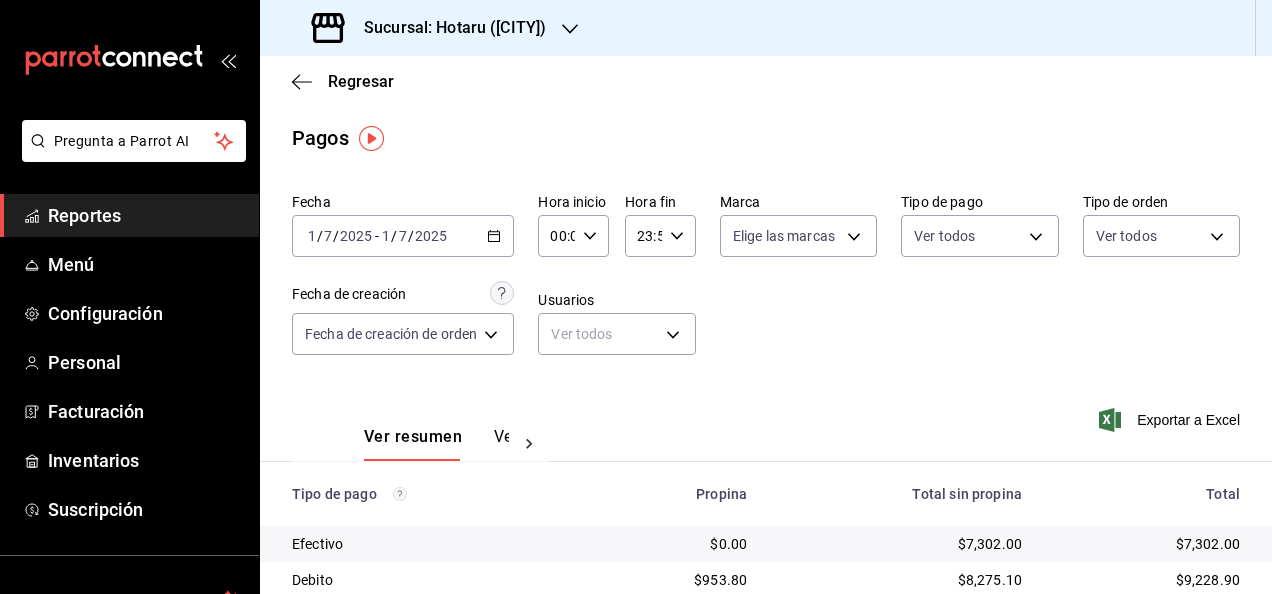 click on "7" at bounding box center (403, 236) 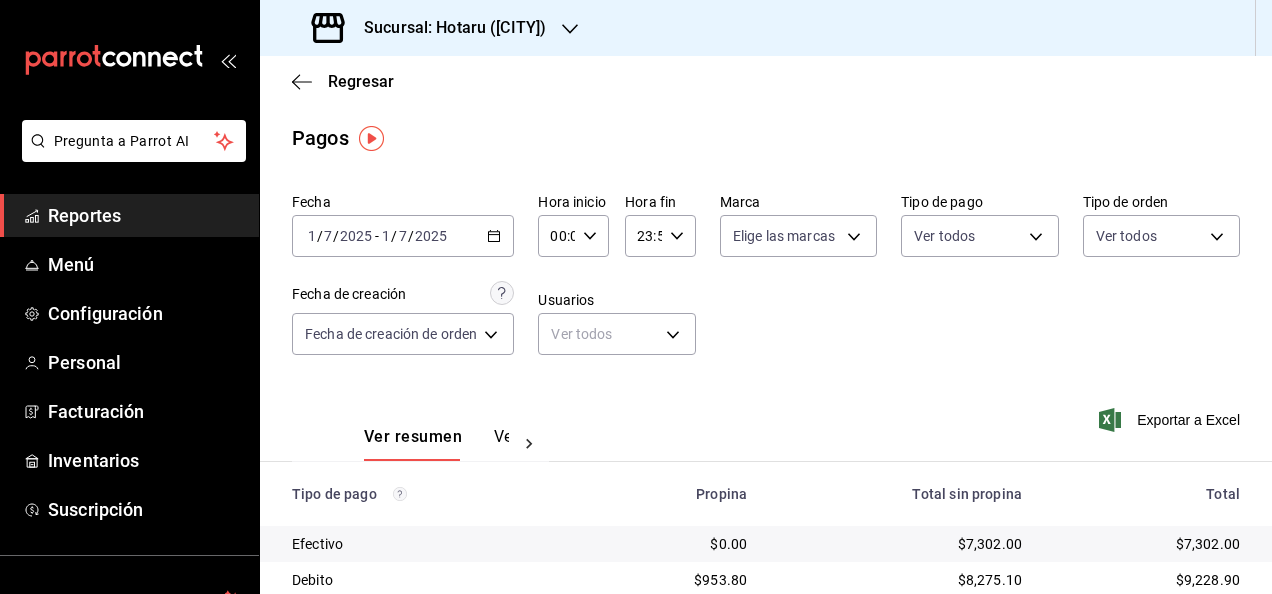 click on "7" at bounding box center (403, 236) 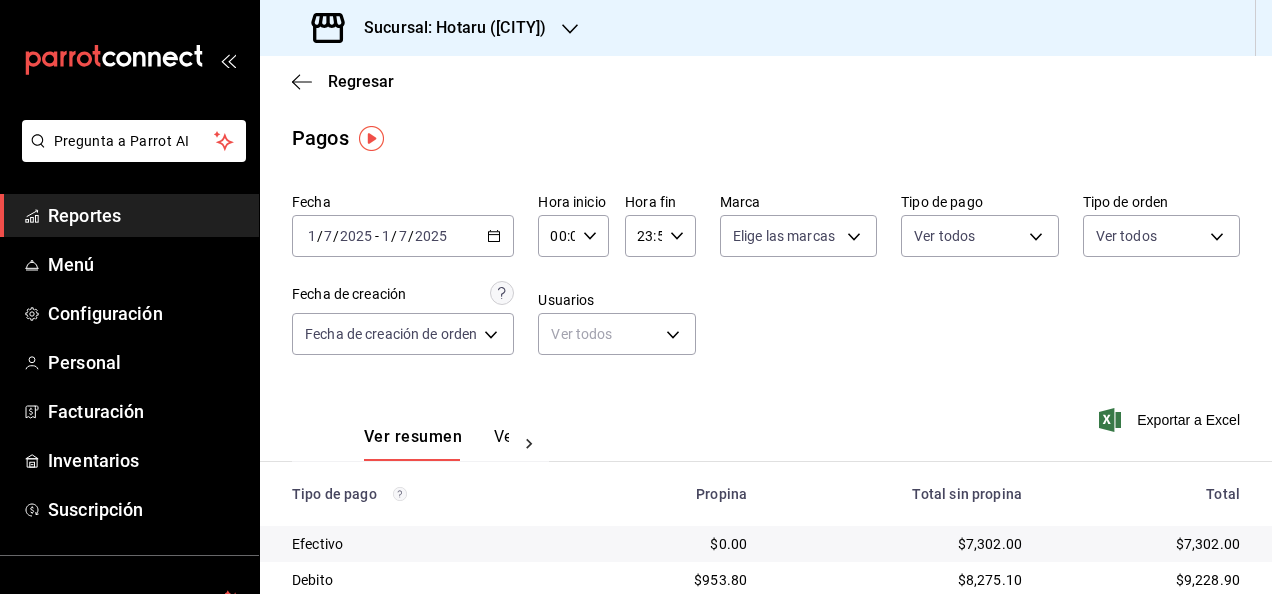 click on "7" at bounding box center (403, 236) 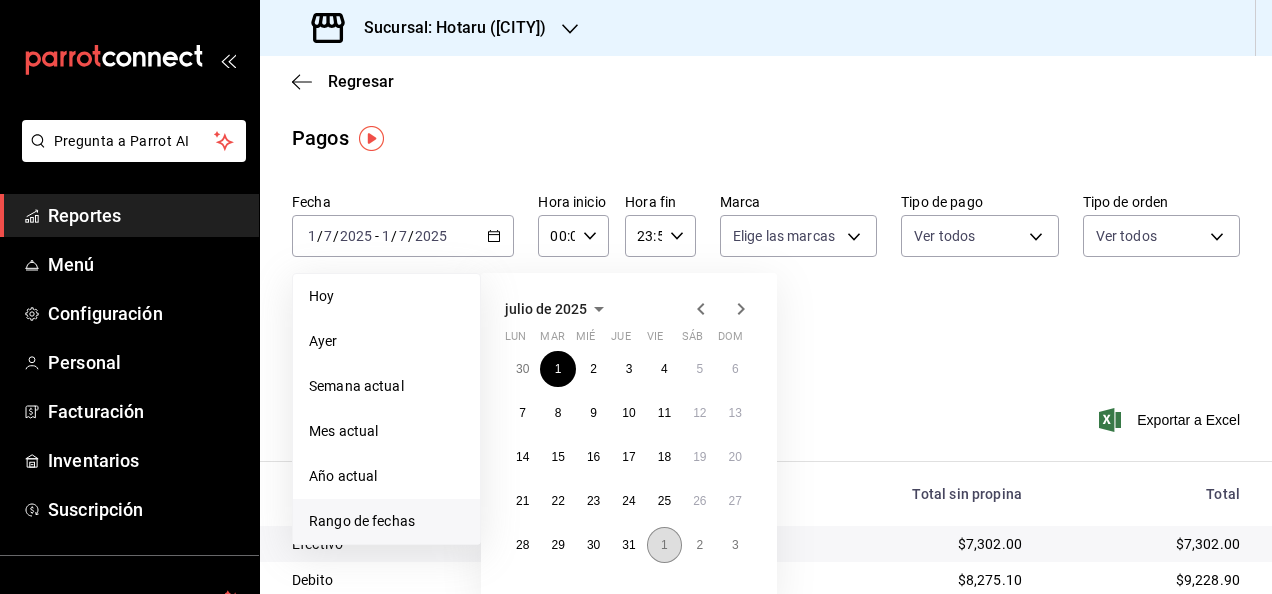 click on "1" at bounding box center (664, 545) 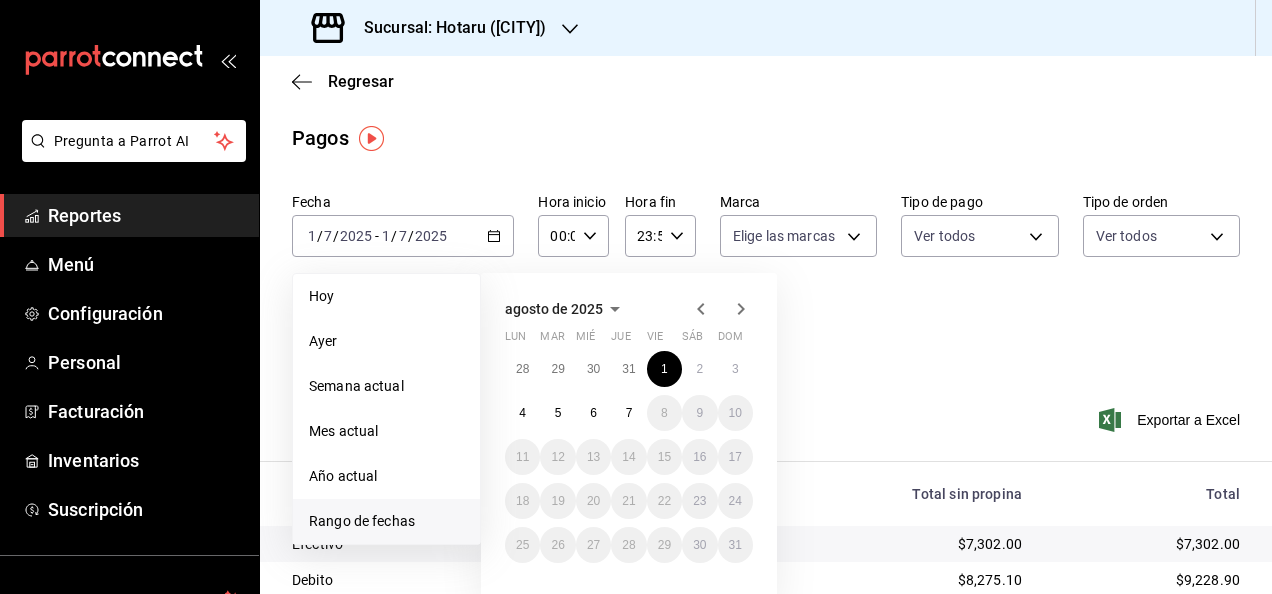 click 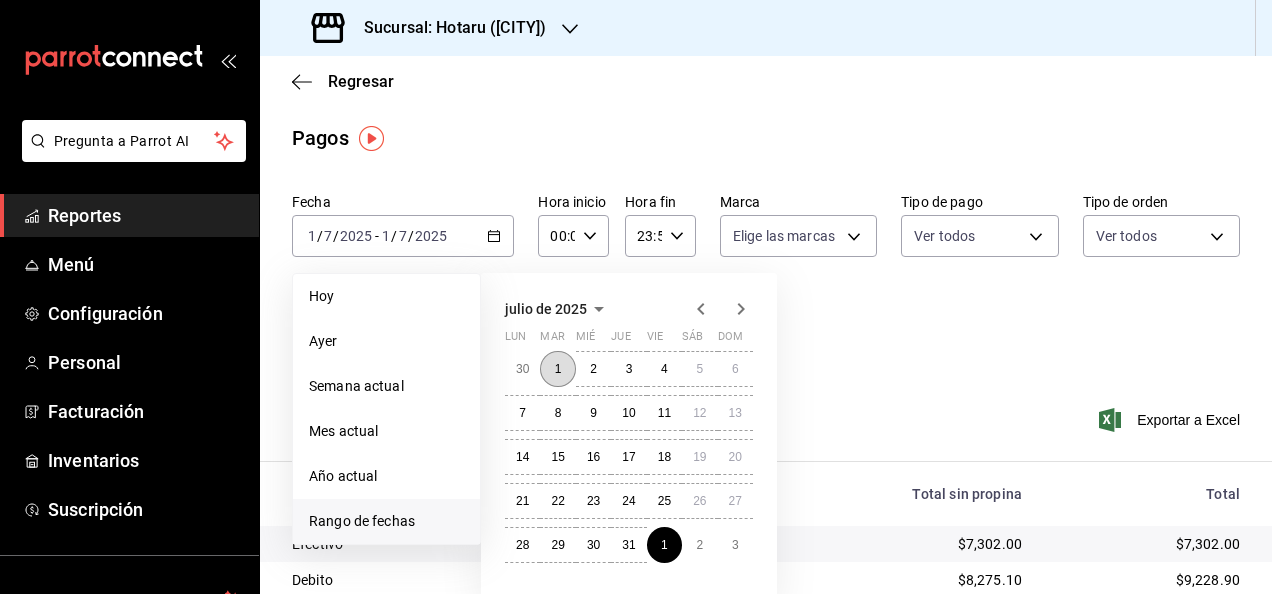 click on "1" at bounding box center (558, 369) 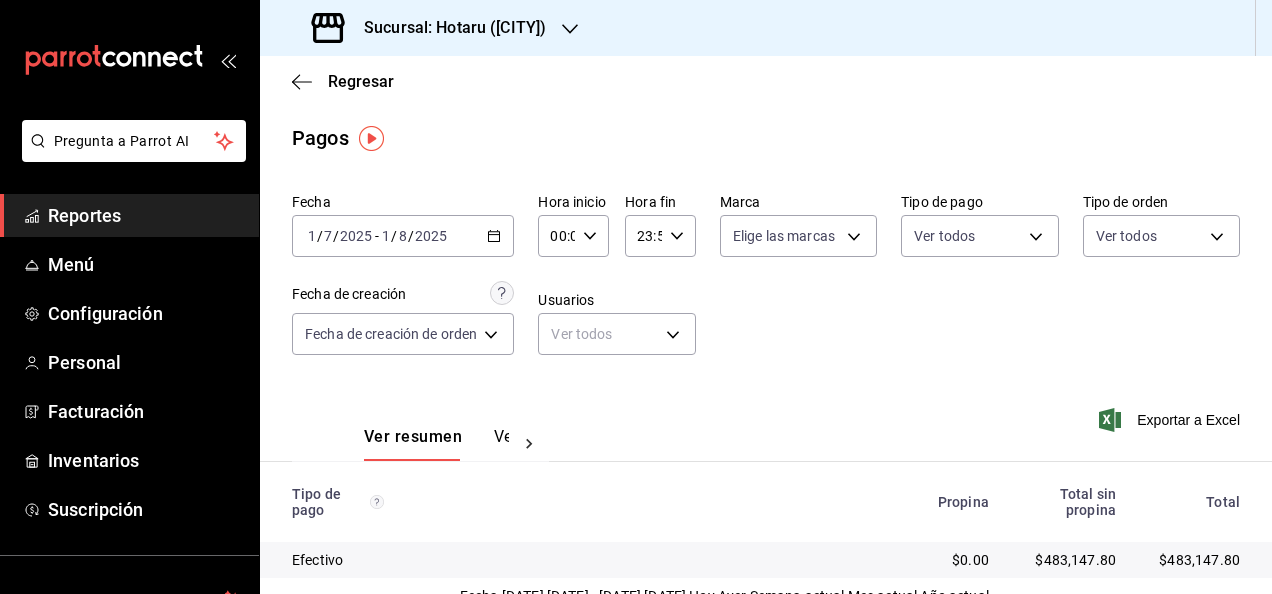 click on "00:00 Hora inicio" at bounding box center (573, 236) 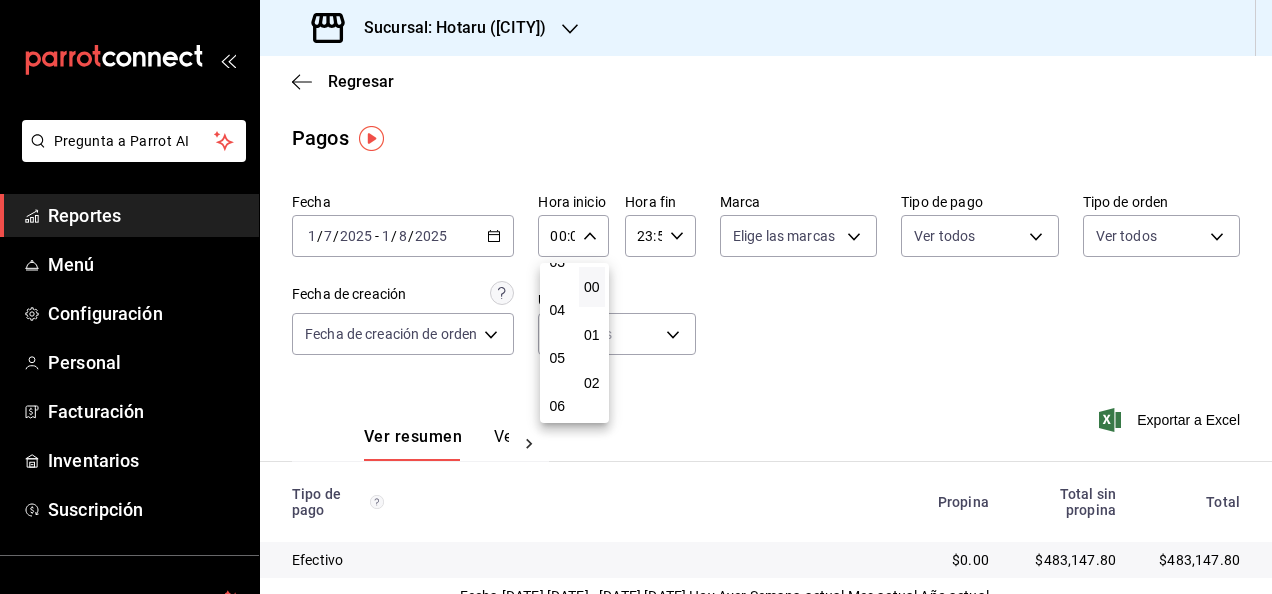 scroll, scrollTop: 200, scrollLeft: 0, axis: vertical 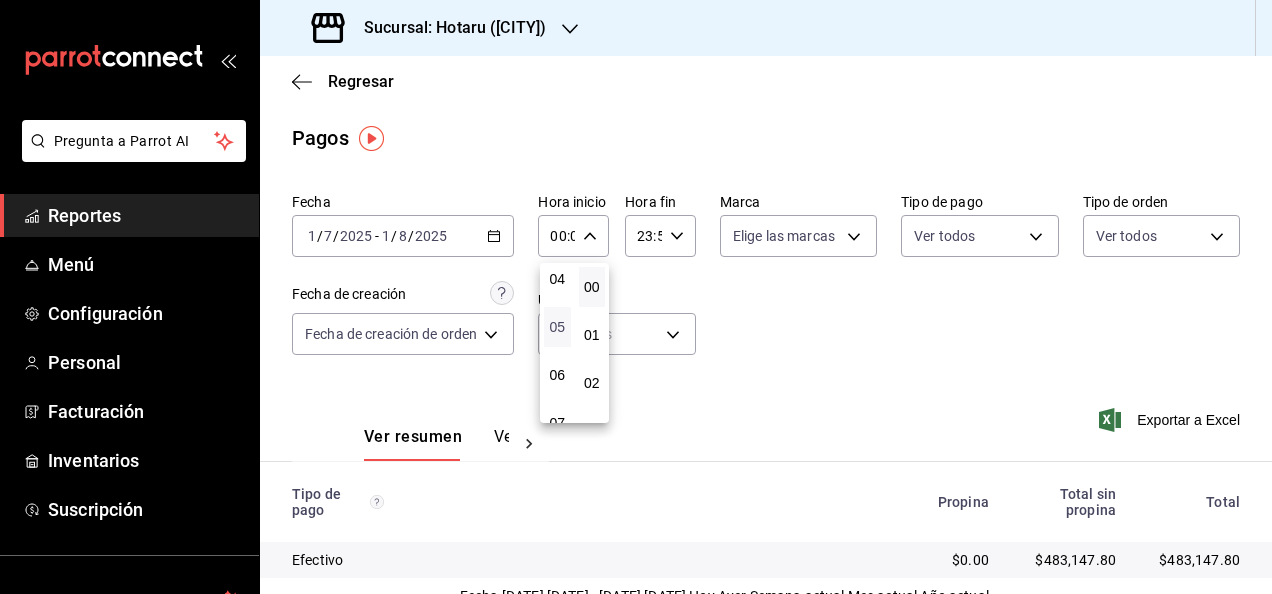 click on "05" at bounding box center [557, 327] 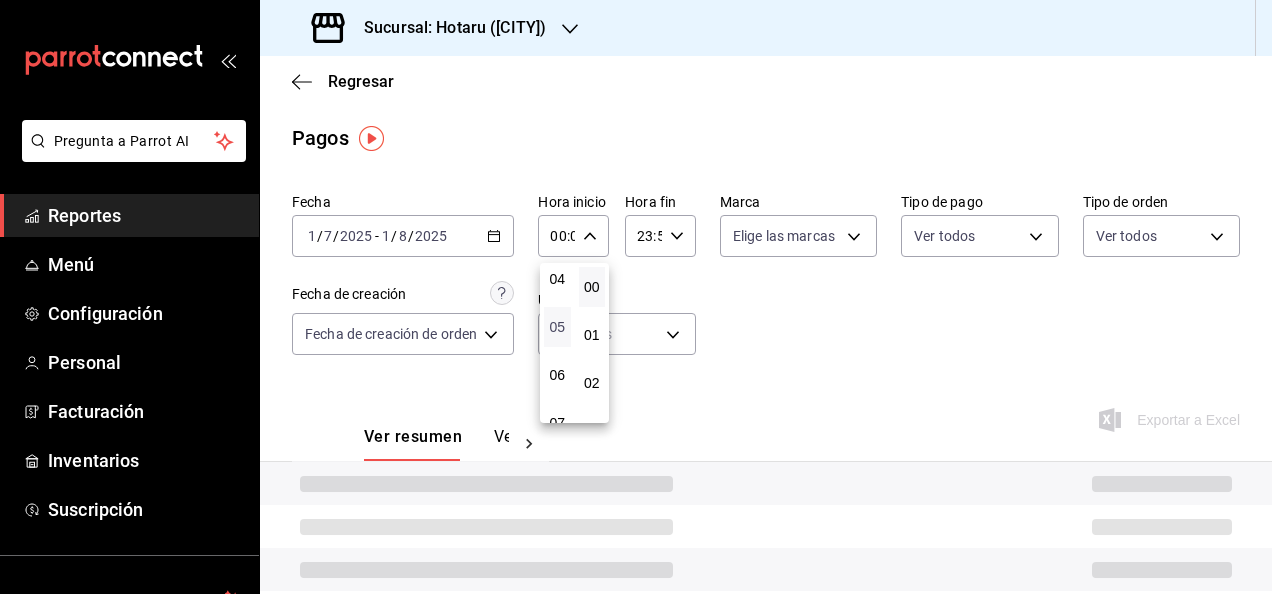 type on "05:00" 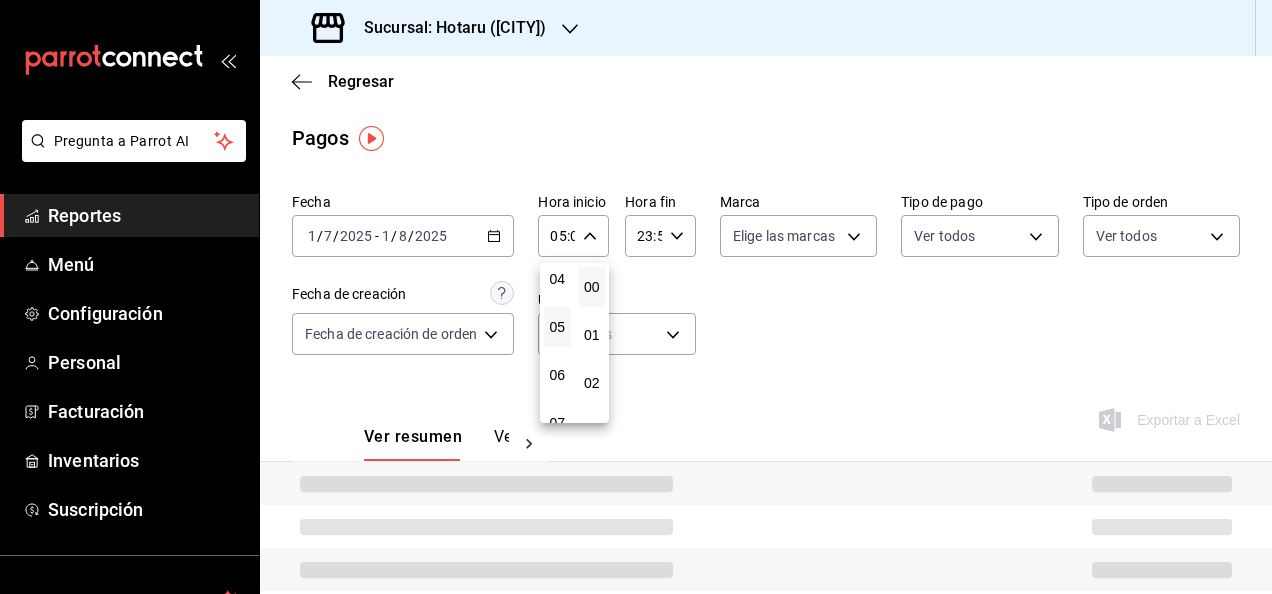 click at bounding box center [636, 297] 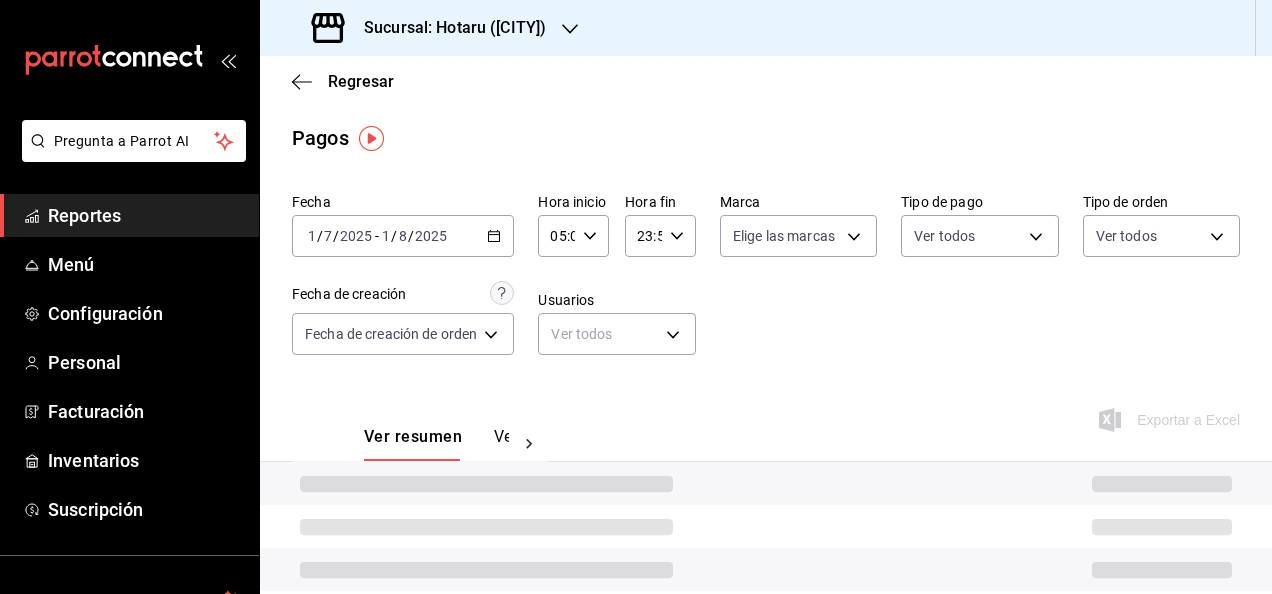 click 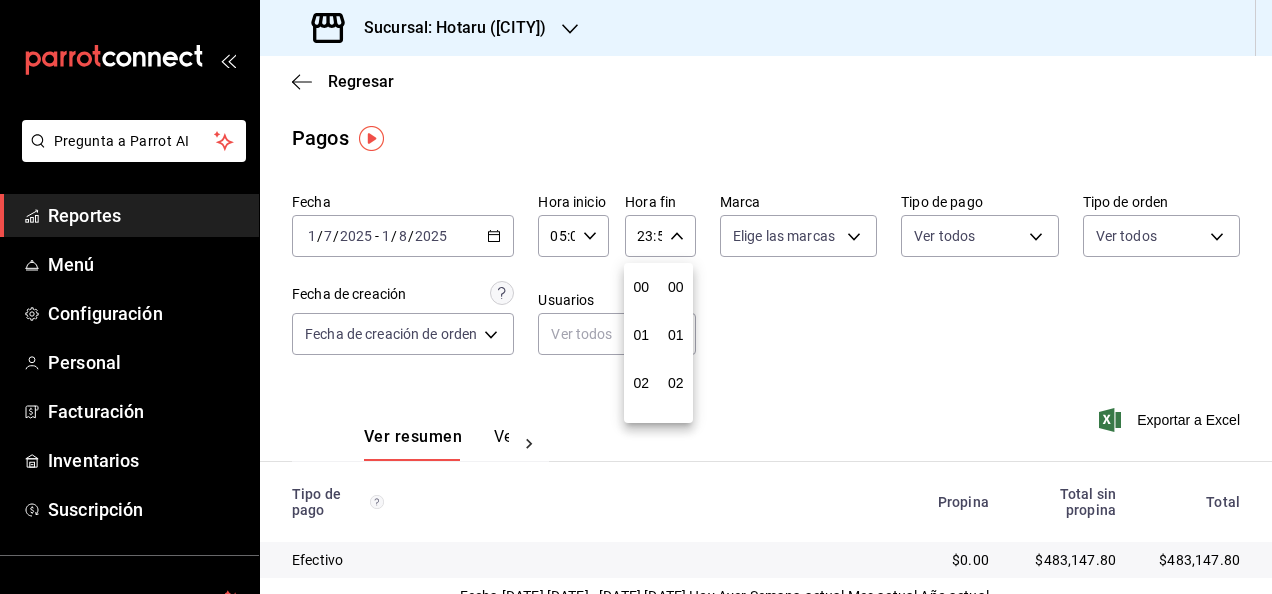 scroll, scrollTop: 992, scrollLeft: 0, axis: vertical 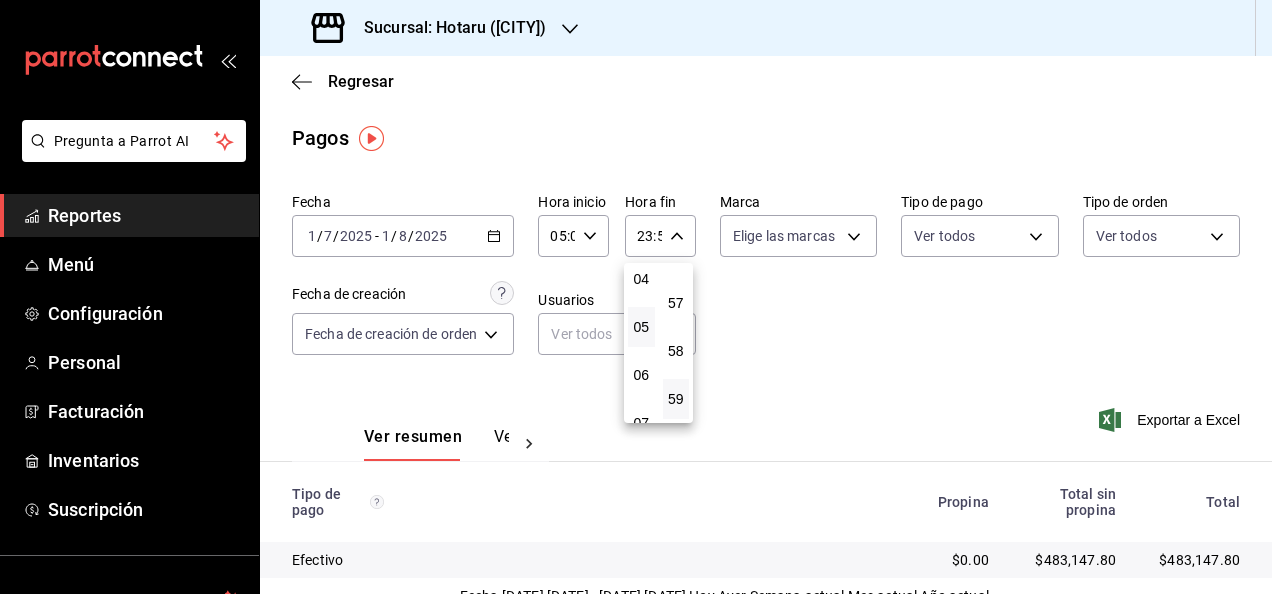 click on "05" at bounding box center [641, 327] 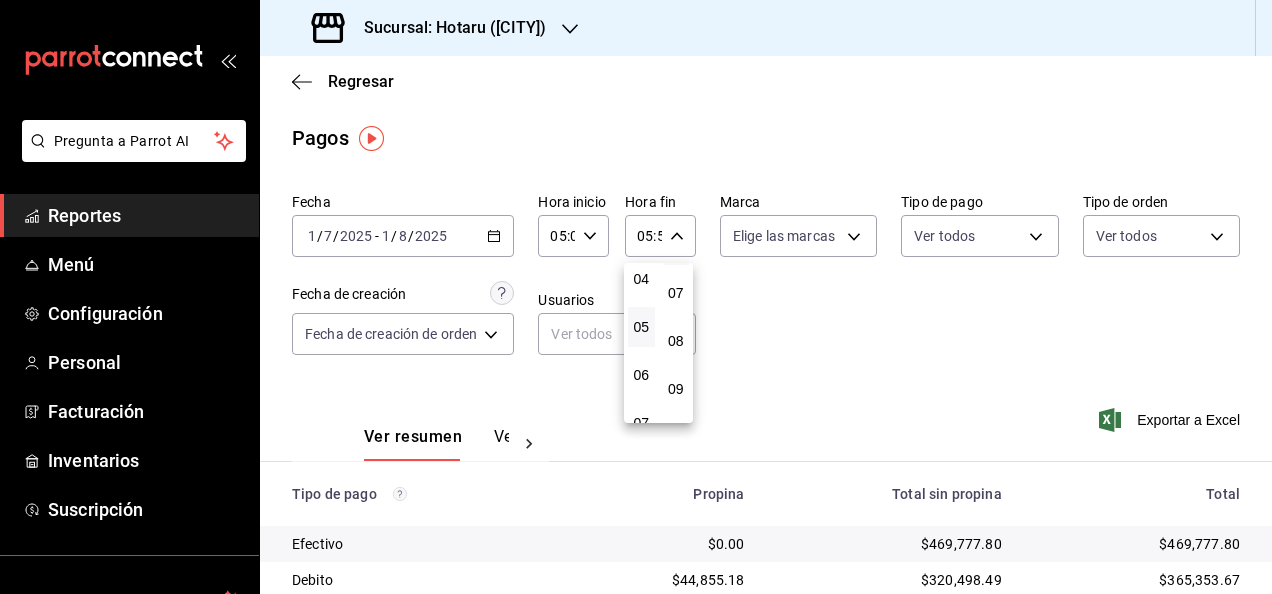 scroll, scrollTop: 220, scrollLeft: 0, axis: vertical 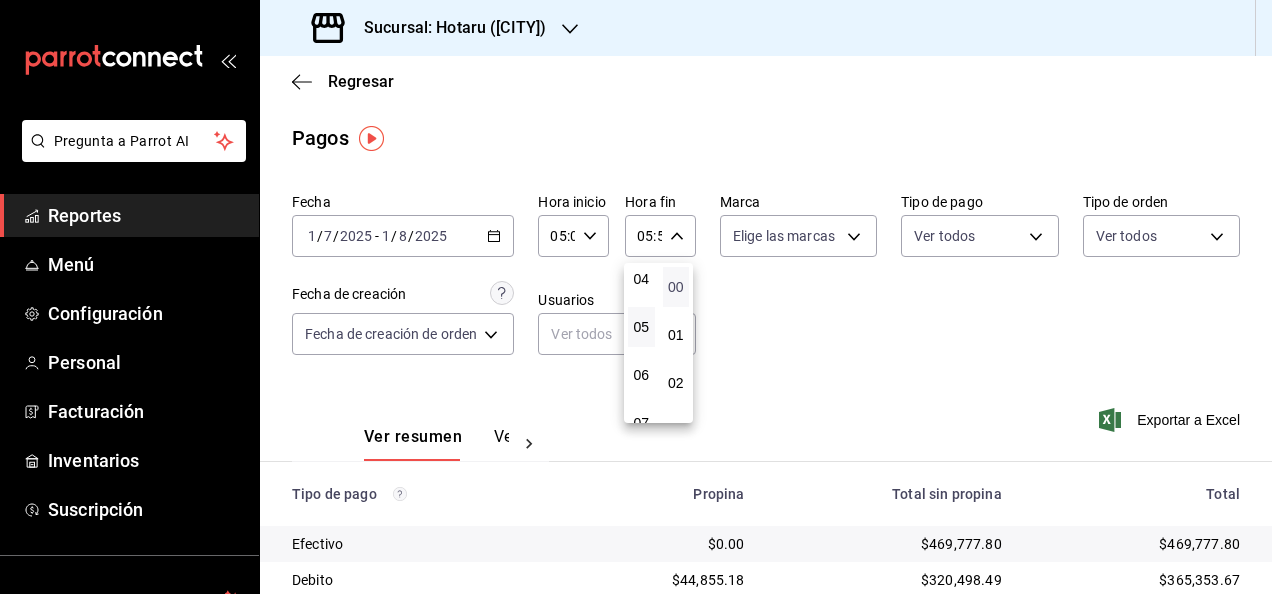 click on "00" at bounding box center [676, 287] 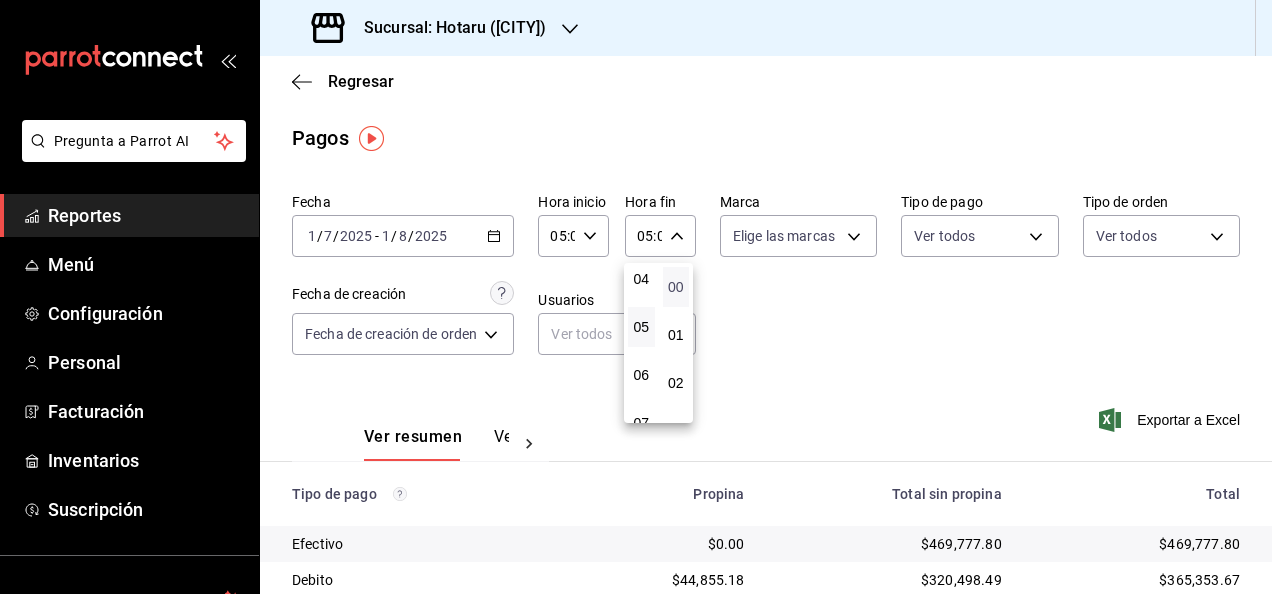 click on "00" at bounding box center (676, 287) 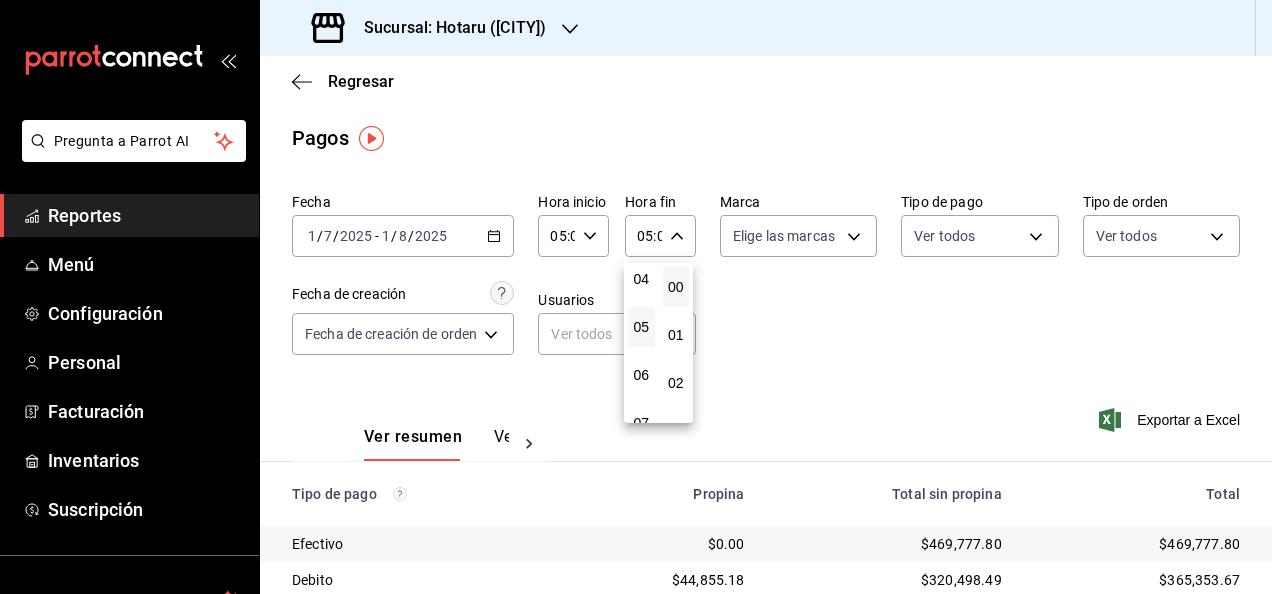 click at bounding box center [636, 297] 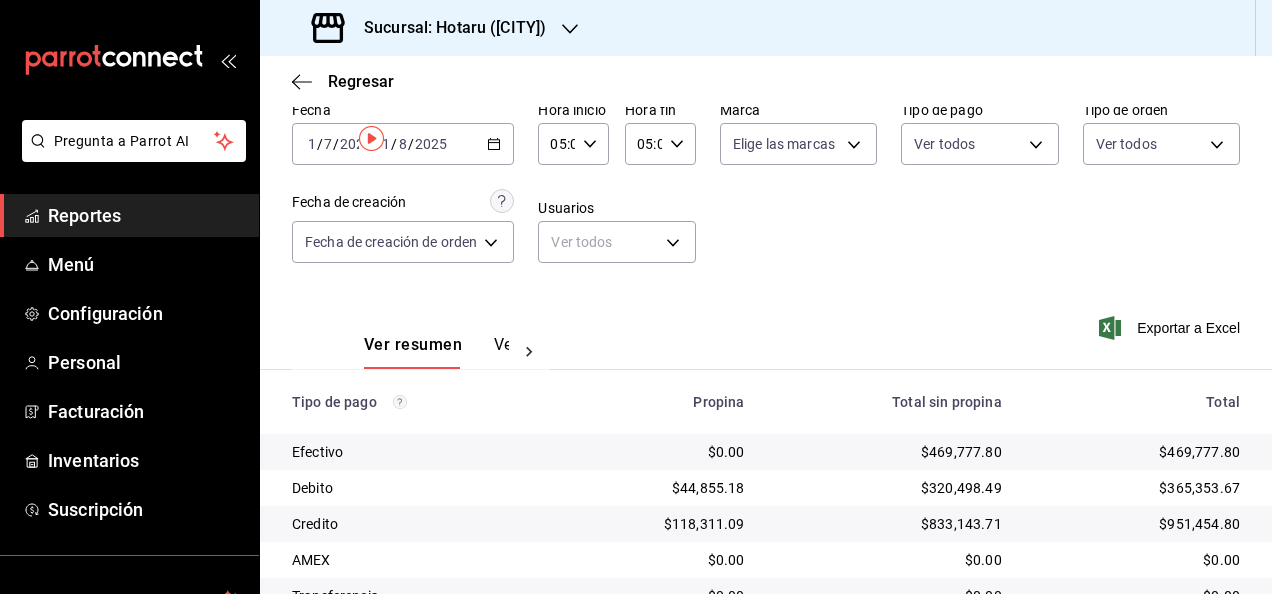 scroll, scrollTop: 0, scrollLeft: 0, axis: both 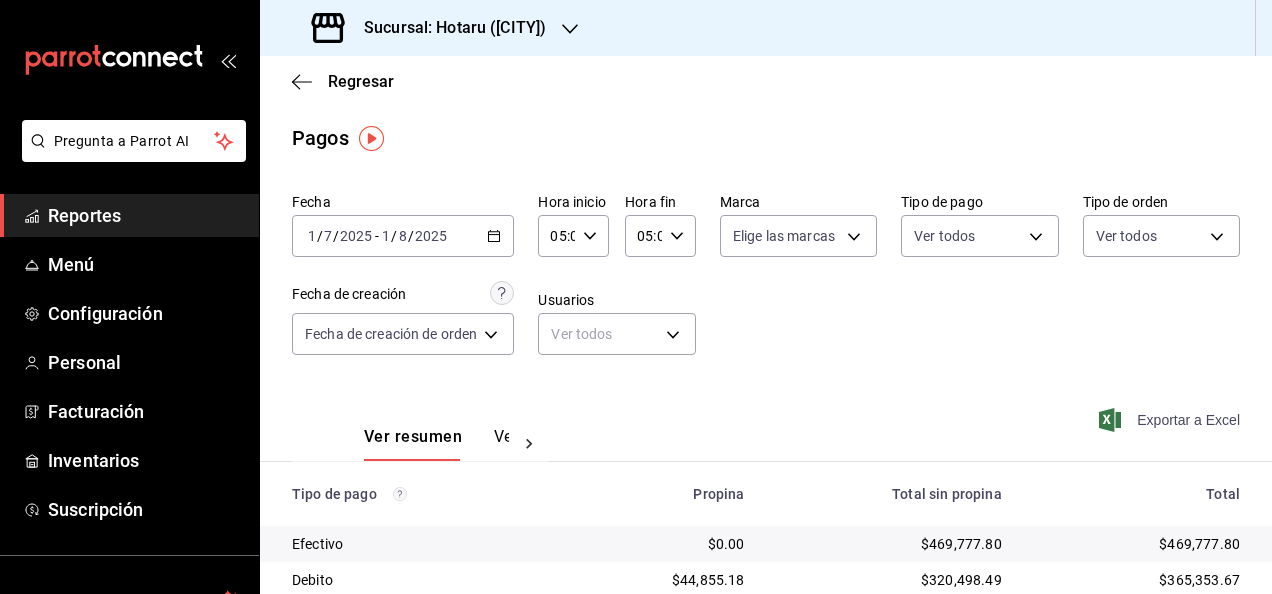 click on "Exportar a Excel" at bounding box center (1171, 420) 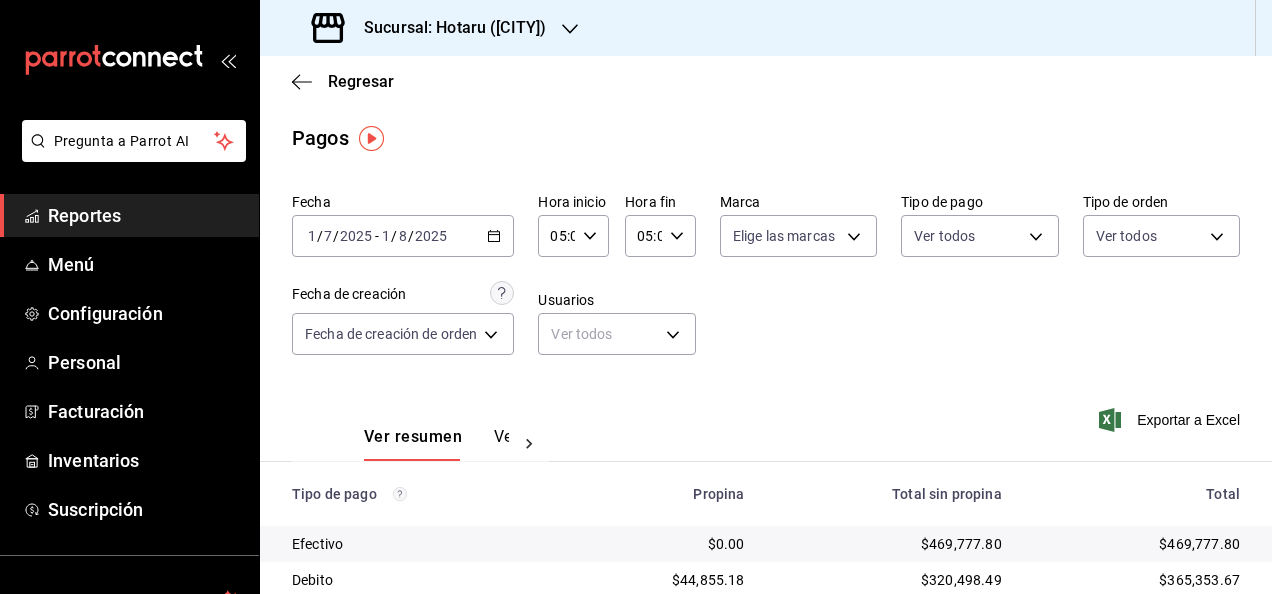 click on "Regresar Pagos Fecha [DATE] [DATE] - [DATE] [DATE] Hora inicio [TIME] Hora inicio Hora fin [TIME] Hora fin Marca Elige las marcas Tipo de pago Ver todos Tipo de orden Ver todos Fecha de creación   Fecha de creación de orden ORDER Usuarios Ver todos null Ver resumen Ver pagos Exportar a Excel Tipo de pago   Propina Total sin propina Total Efectivo $0.00 $469,777.80 $469,777.80 Debito $44,855.18 $320,498.49 $365,353.67 Credito $118,311.09 $833,143.71 $951,454.80 AMEX $0.00 $0.00 $0.00 Transferencia $0.00 $0.00 $0.00 CxC Empleados $0.00 $0.00 $0.00 CxC Clientes $0.00 $0.00 $0.00 Rappi $0.00 $70,668.00 $70,668.00 Total $163,166.27 $1,694,088.00 $1,857,254.27" at bounding box center (766, 469) 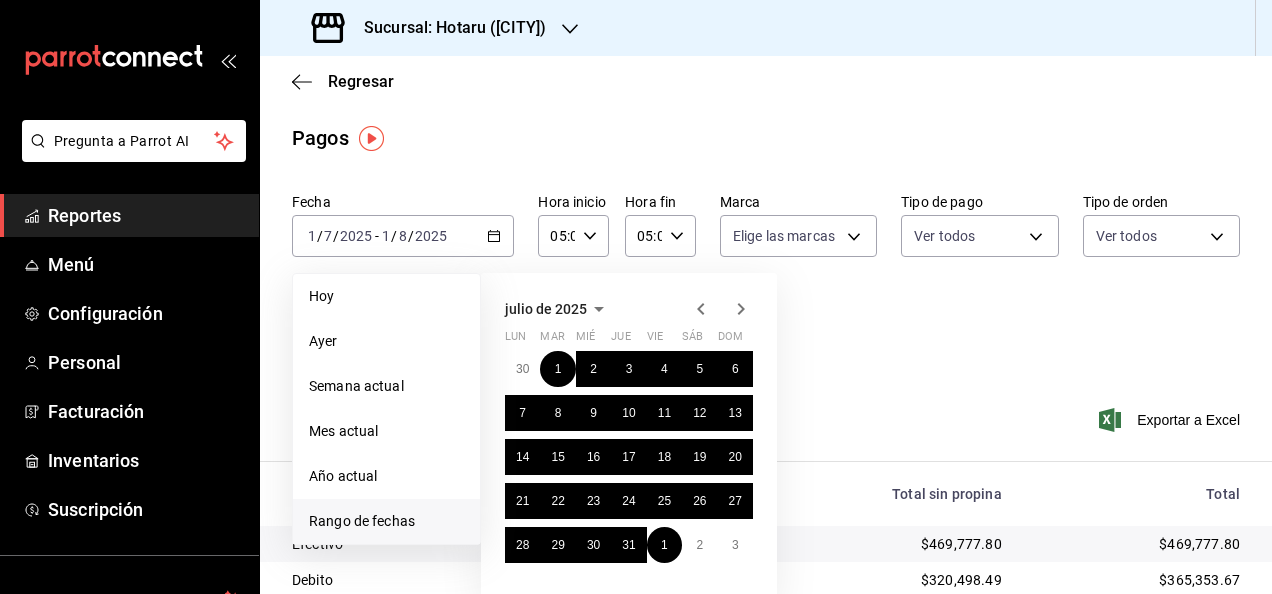 click 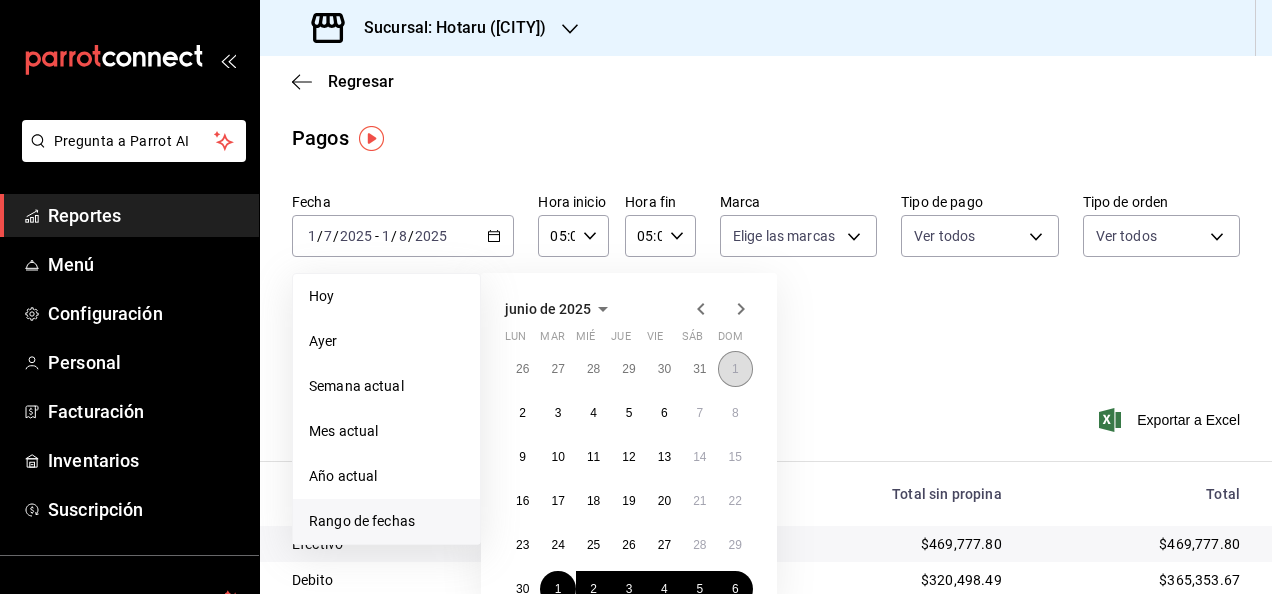 click on "1" at bounding box center [735, 369] 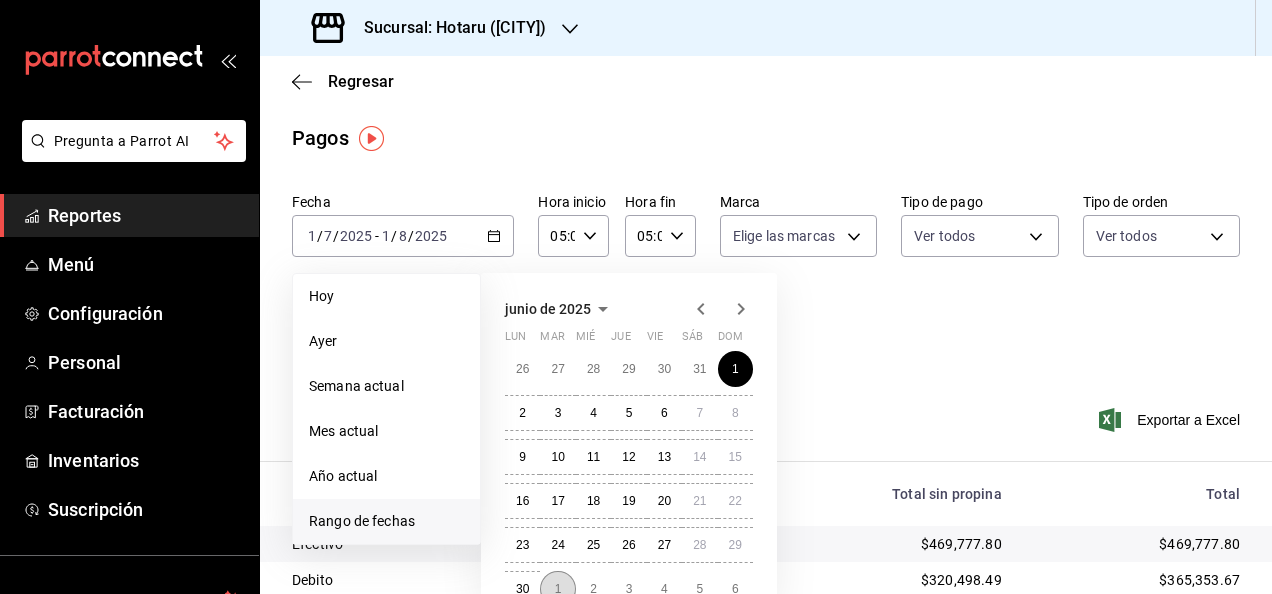 click on "1" at bounding box center [558, 589] 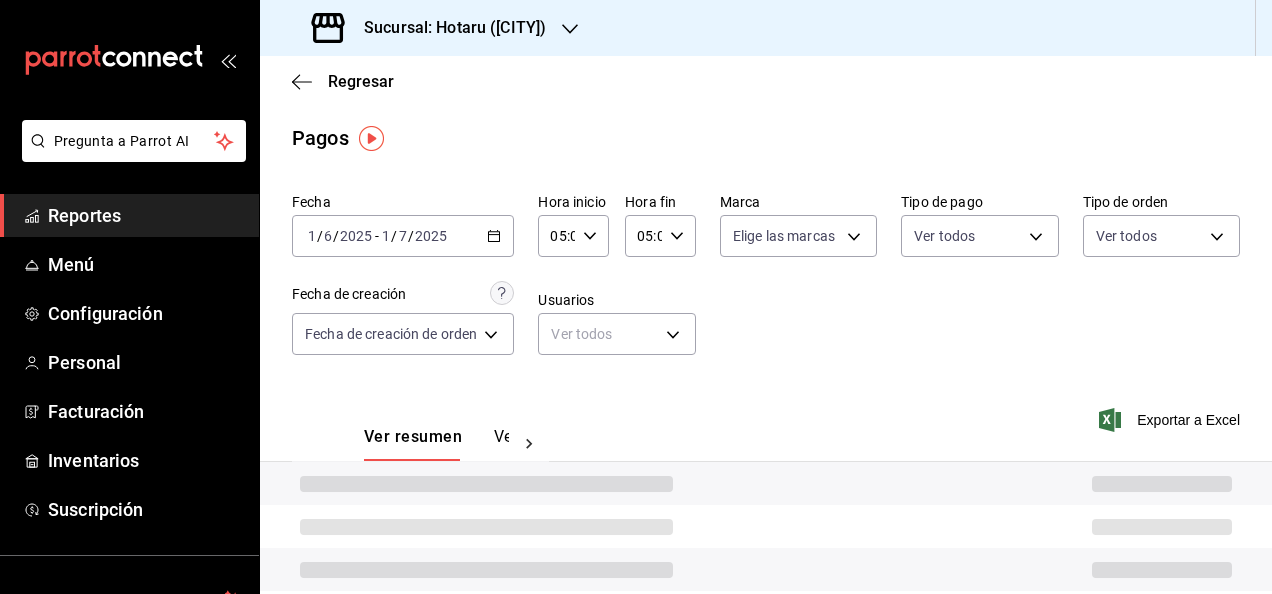 type on "00:00" 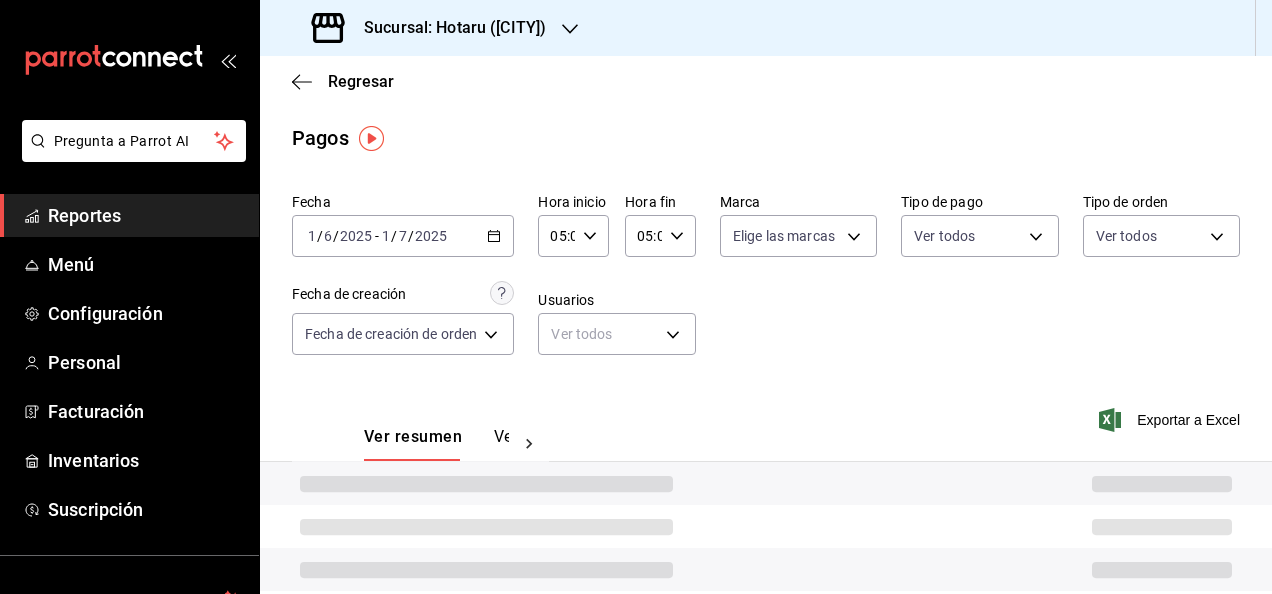 type on "23:59" 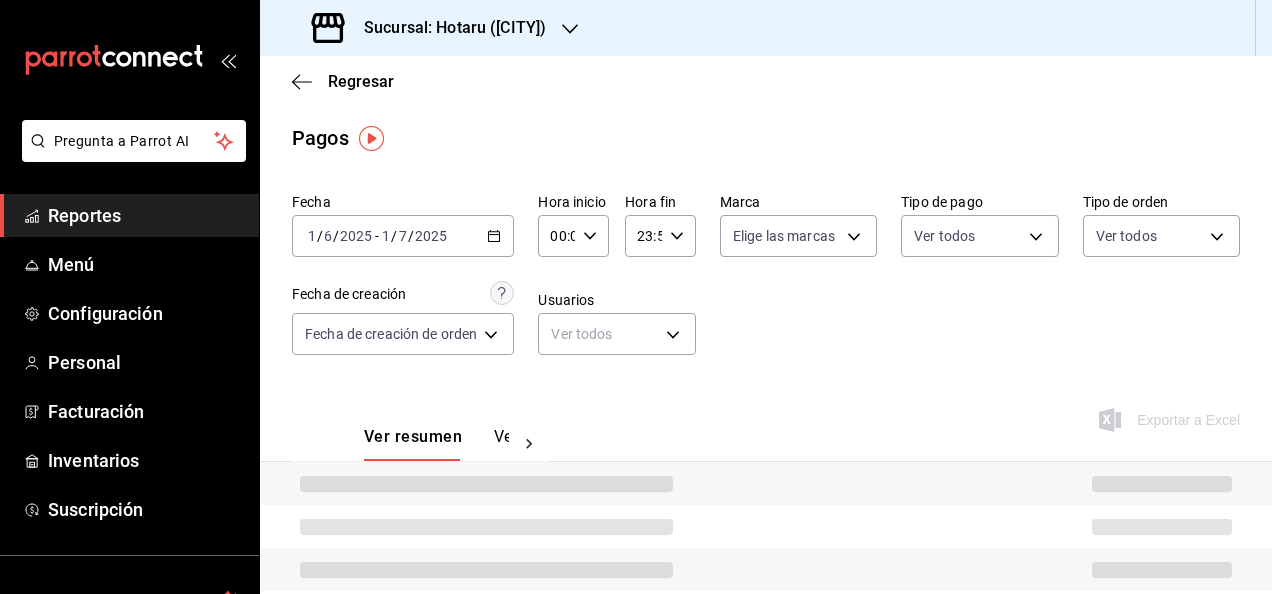 click on "2025-06-01 1 / 6 / 2025 - 2025-07-01 1 / 7 / 2025" at bounding box center [403, 236] 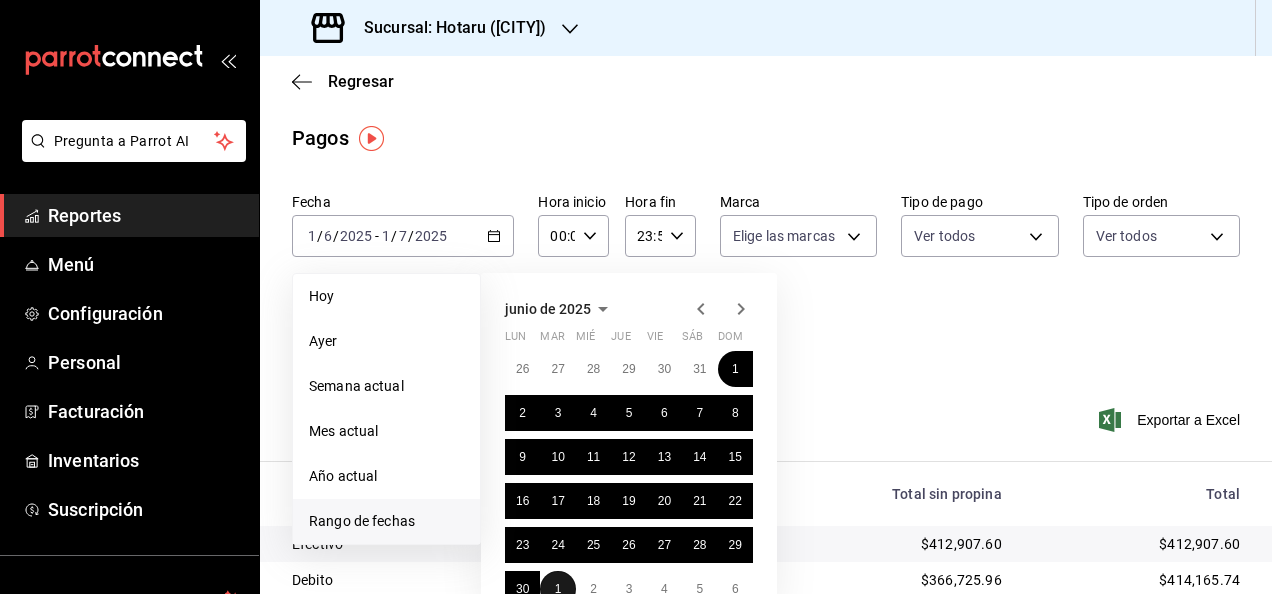 click on "1" at bounding box center (557, 589) 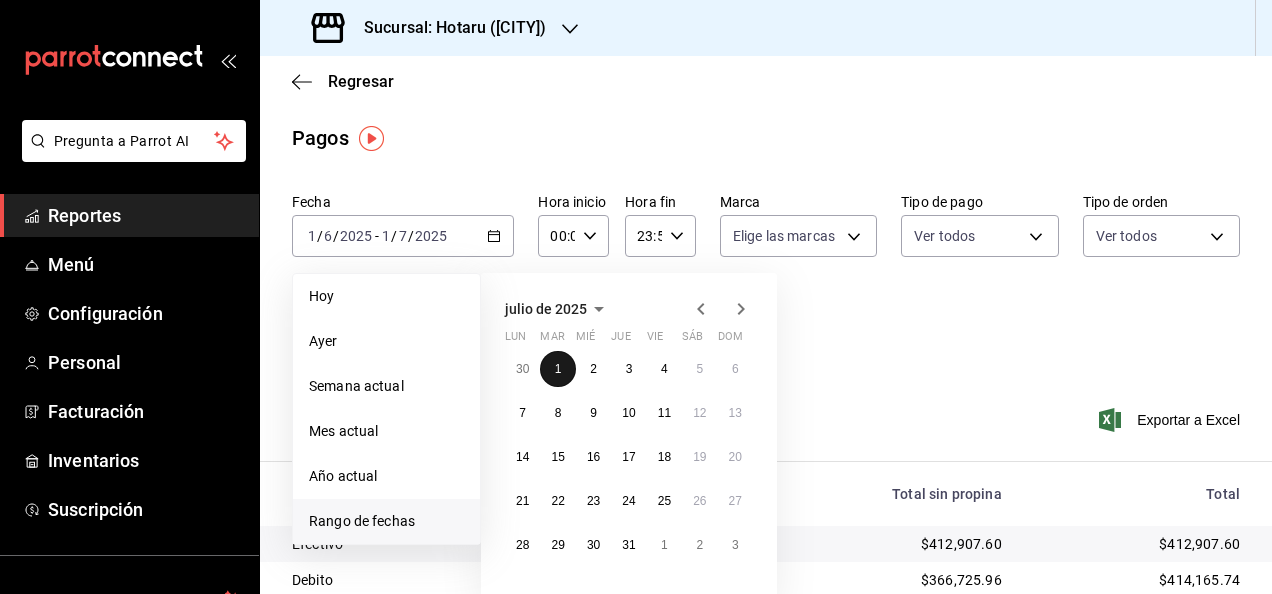 click on "[MONTH] de [YEAR] lun mar mié jue vie sáb dom 30 1 2 3 4 5 6 7 8 9 10 11 12 13 14 15 16 17 18 19 20 21 22 23 24 25 26 27 28 29 30 31 1 2 3" at bounding box center (629, 437) 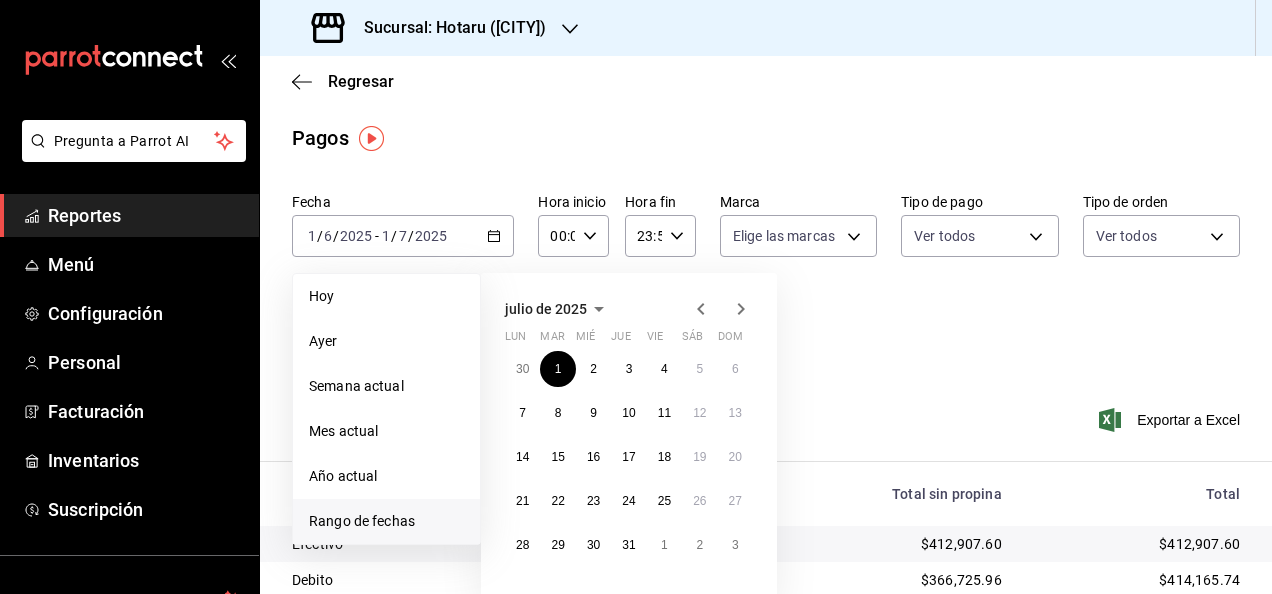 click on "Fecha [DATE] [DATE] - [DATE] [DATE] Hoy Ayer Semana actual Mes actual Año actual Rango de fechas [MONTH] de [YEAR] lun mar mié jue vie sáb dom 30 1 2 3 4 5 6 7 8 9 10 11 12 13 14 15 16 17 18 19 20 21 22 23 24 25 26 27 28 29 30 31 1 2 3 Hora inicio [TIME] Hora inicio Hora fin [TIME] Hora fin Marca Elige las marcas Tipo de pago Ver todos Tipo de orden Ver todos Fecha de creación   Fecha de creación de orden ORDER Usuarios Ver todos null" at bounding box center [766, 282] 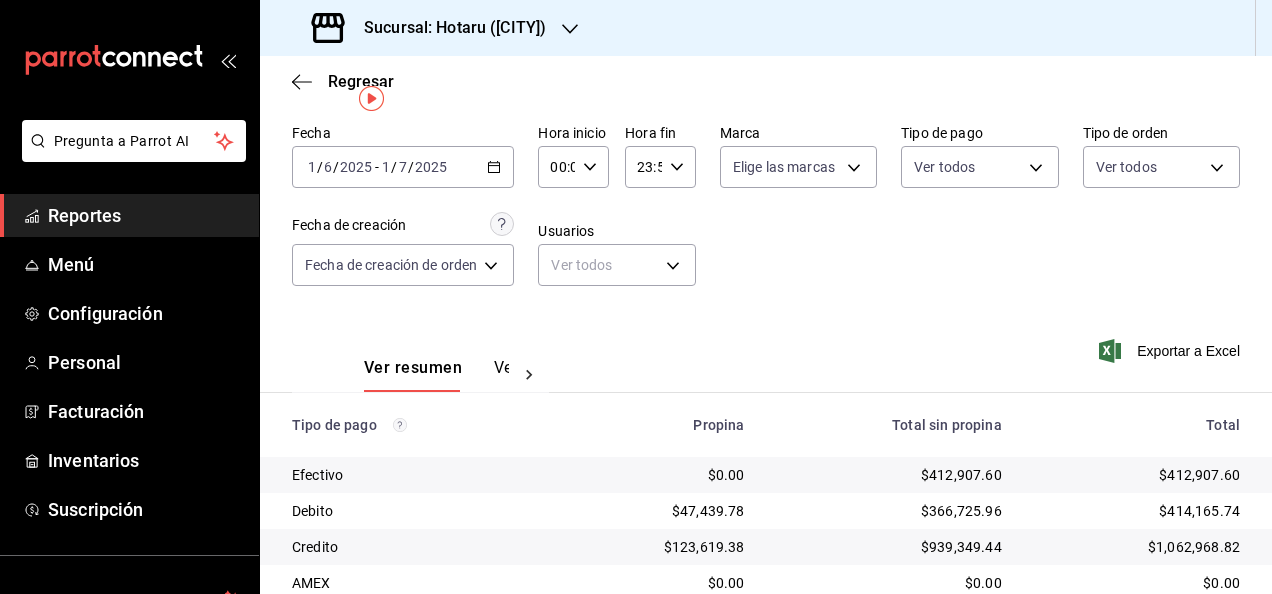 scroll, scrollTop: 100, scrollLeft: 0, axis: vertical 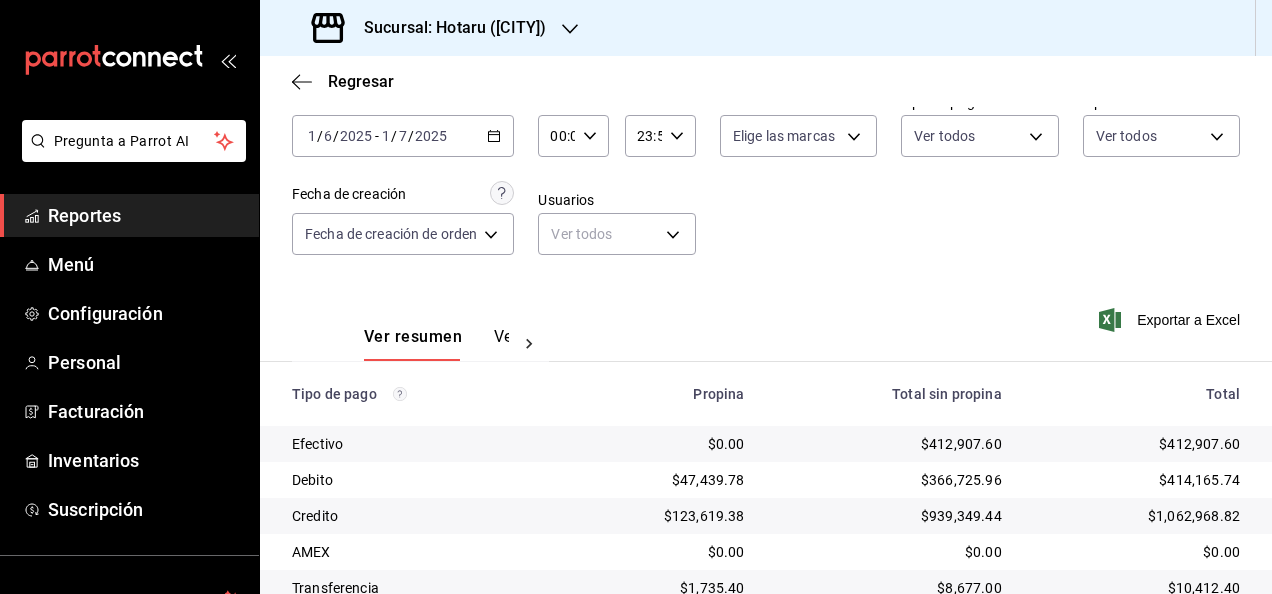 click 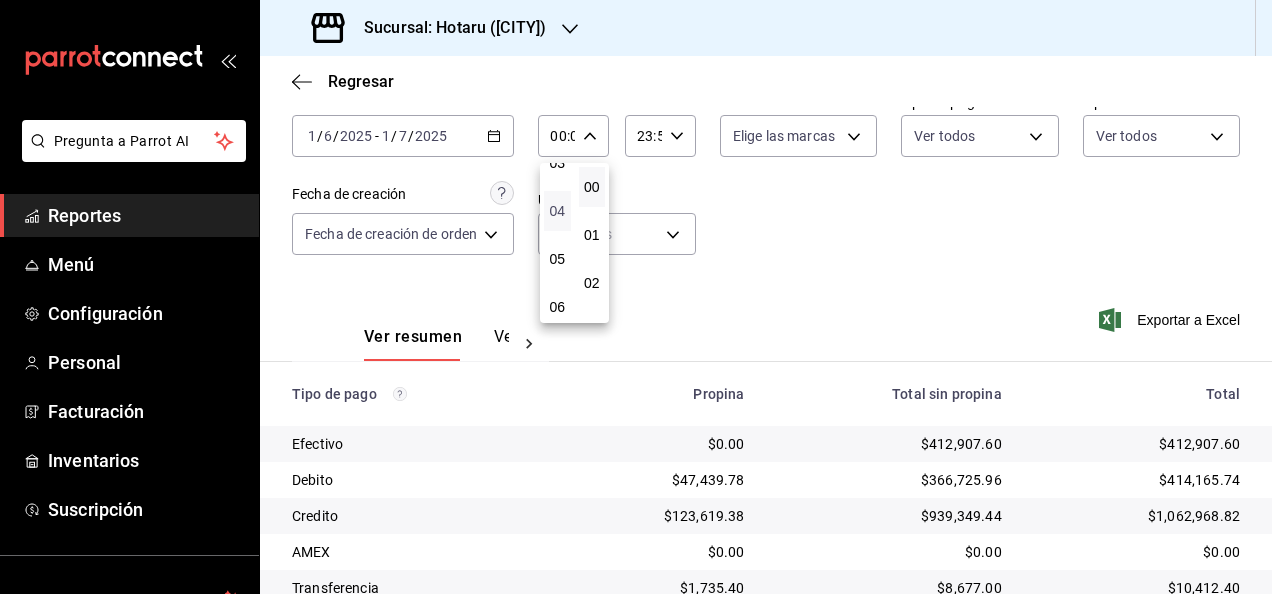 scroll, scrollTop: 200, scrollLeft: 0, axis: vertical 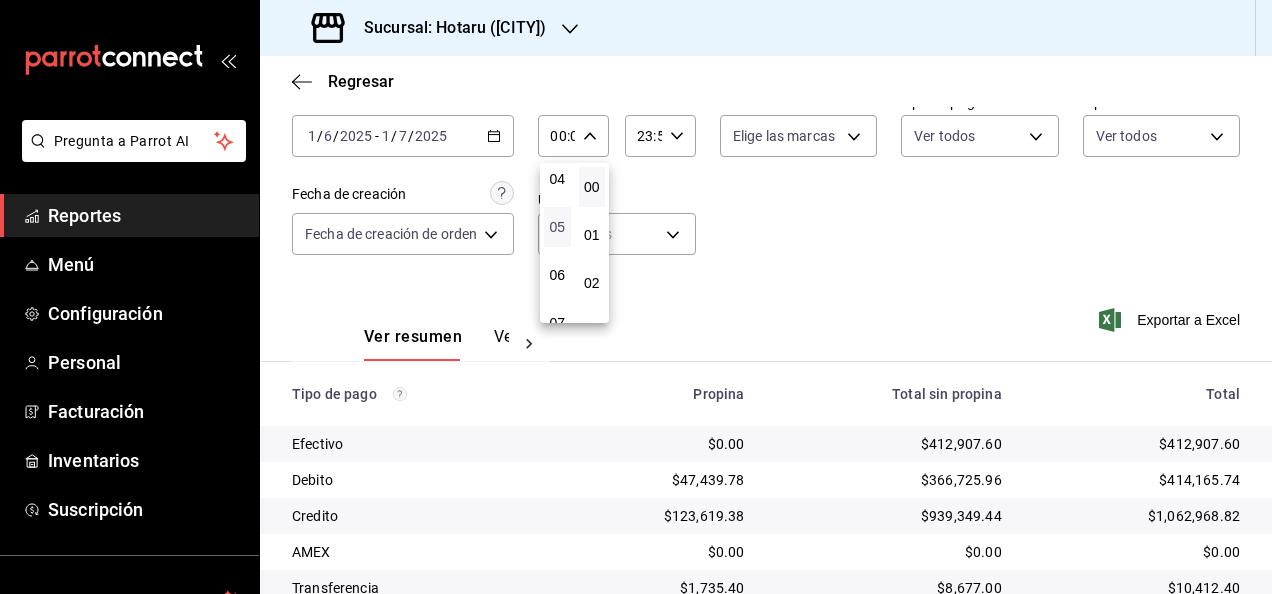 click on "05" at bounding box center [557, 227] 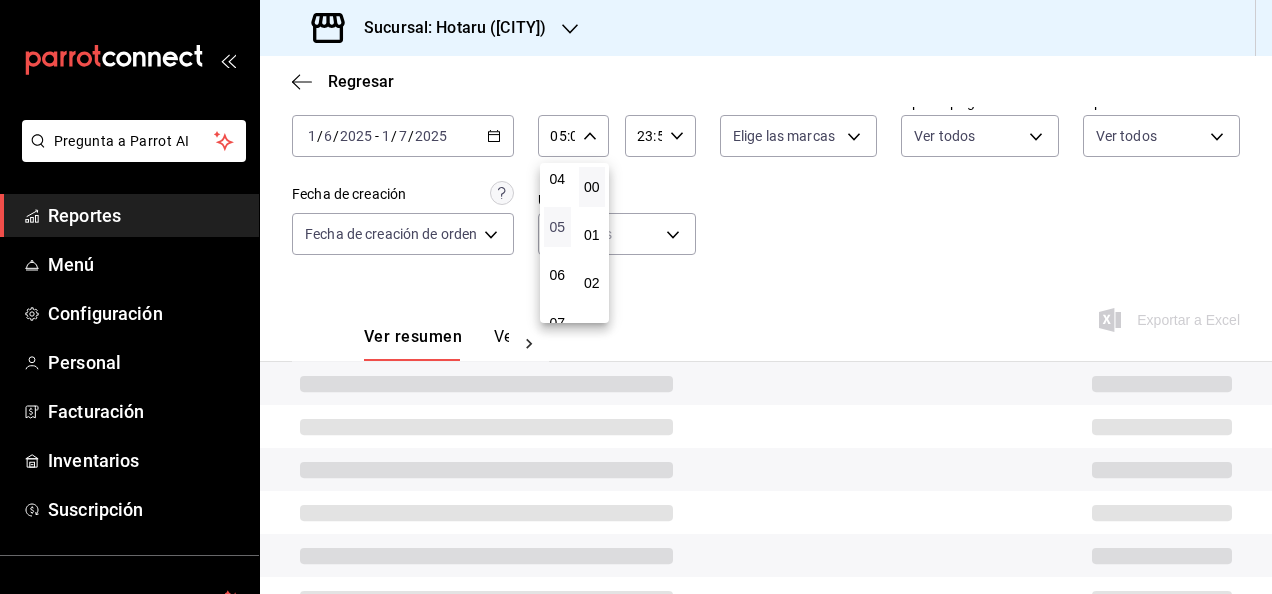 click on "05" at bounding box center (557, 227) 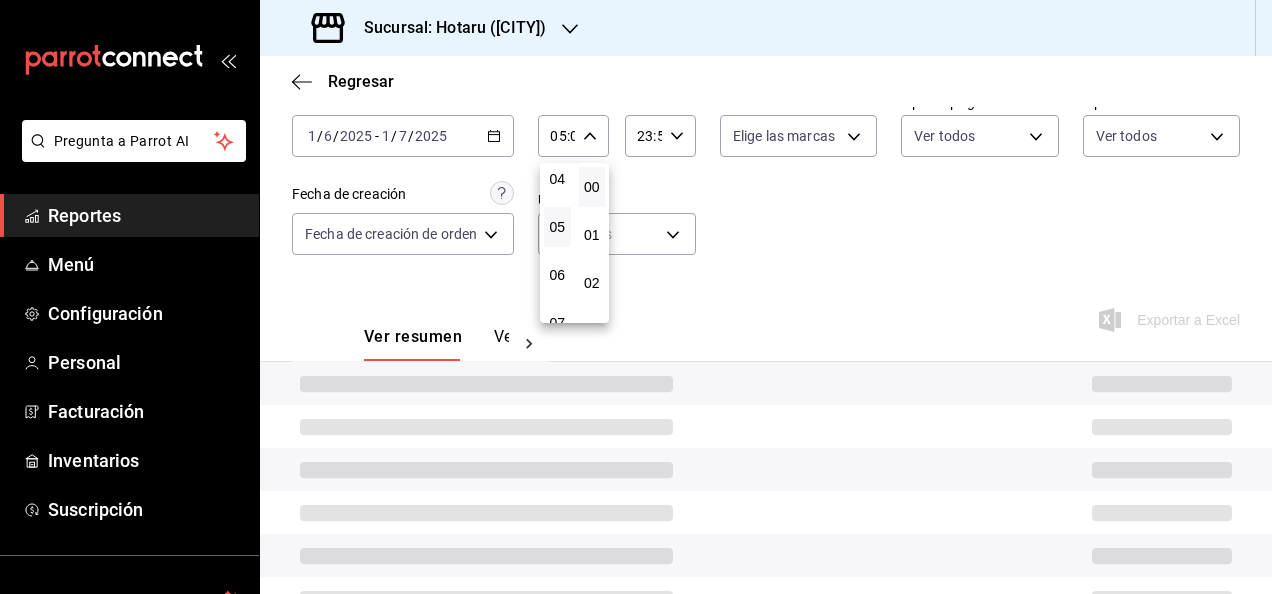 click at bounding box center (636, 297) 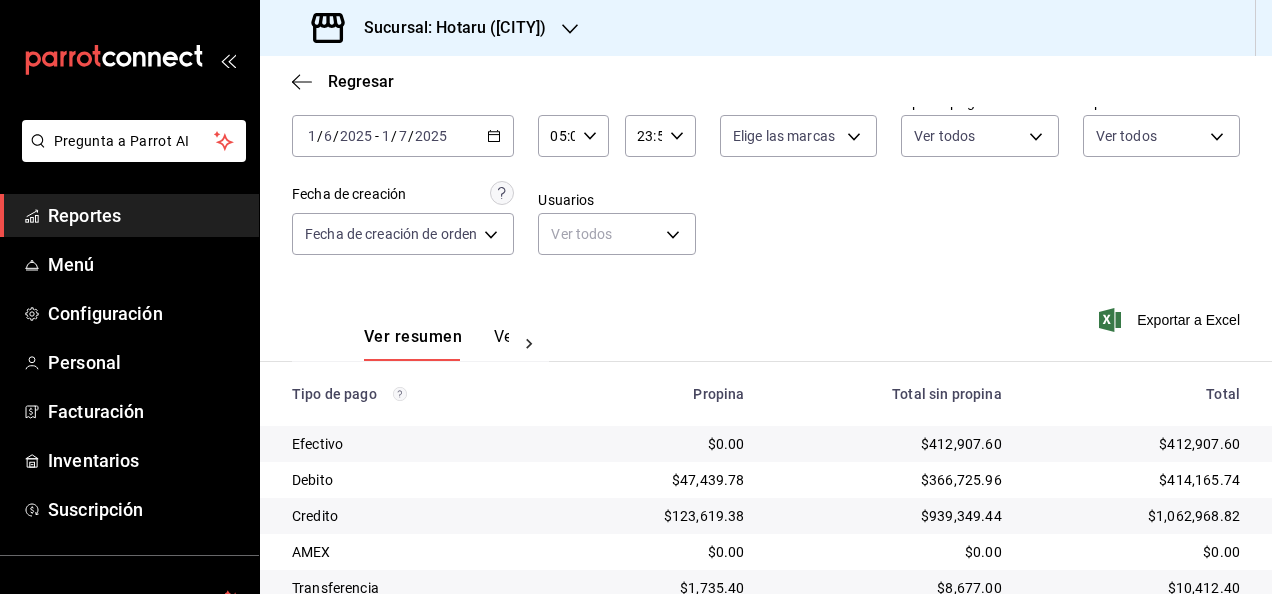 click 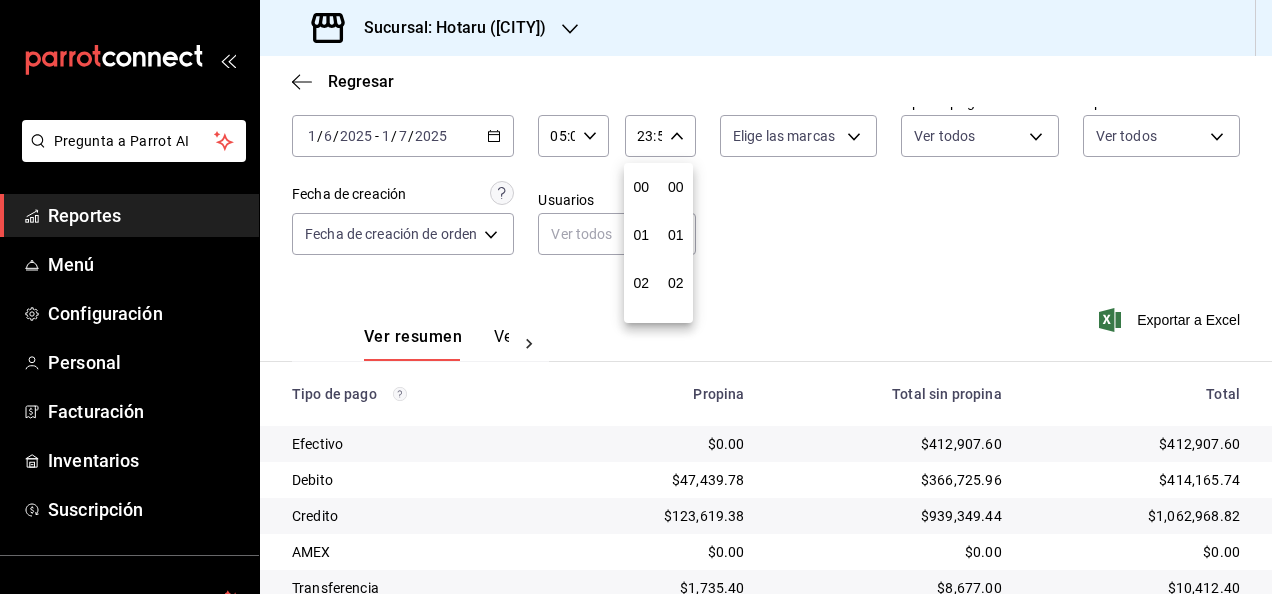 scroll, scrollTop: 992, scrollLeft: 0, axis: vertical 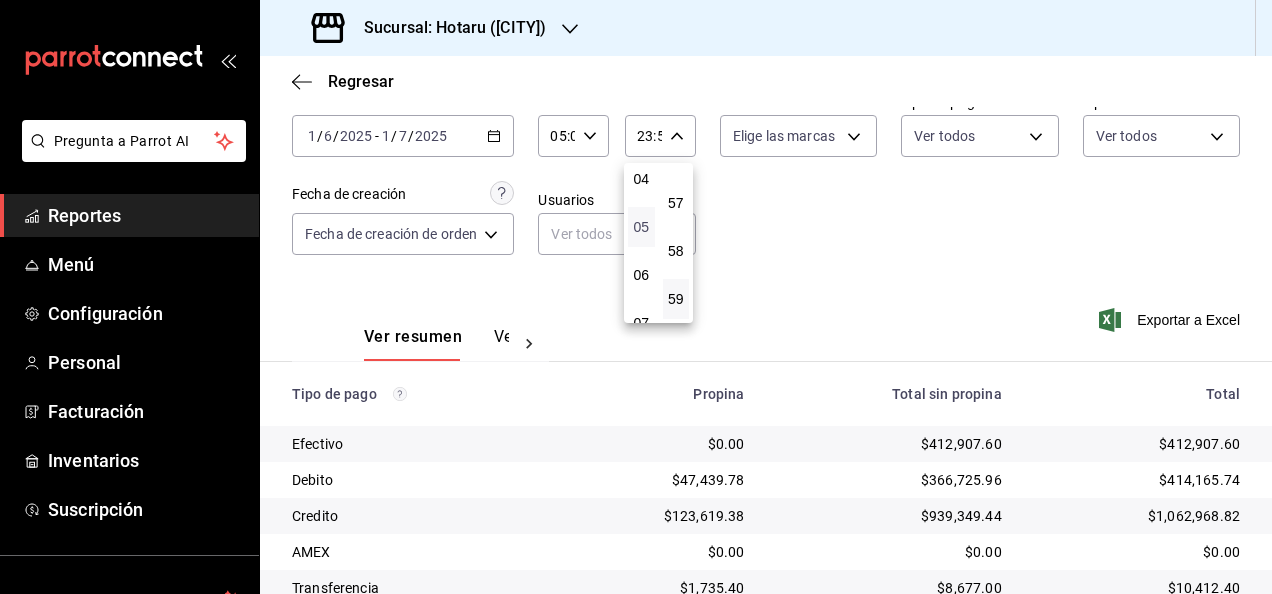 click on "05" at bounding box center (641, 227) 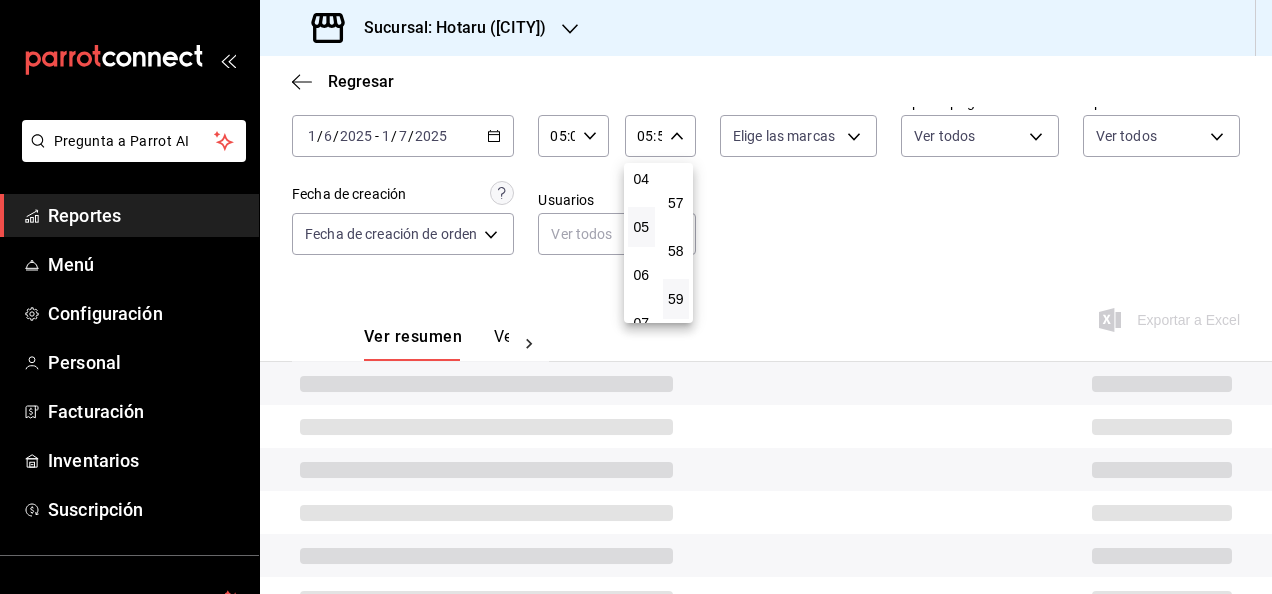 scroll, scrollTop: 0, scrollLeft: 0, axis: both 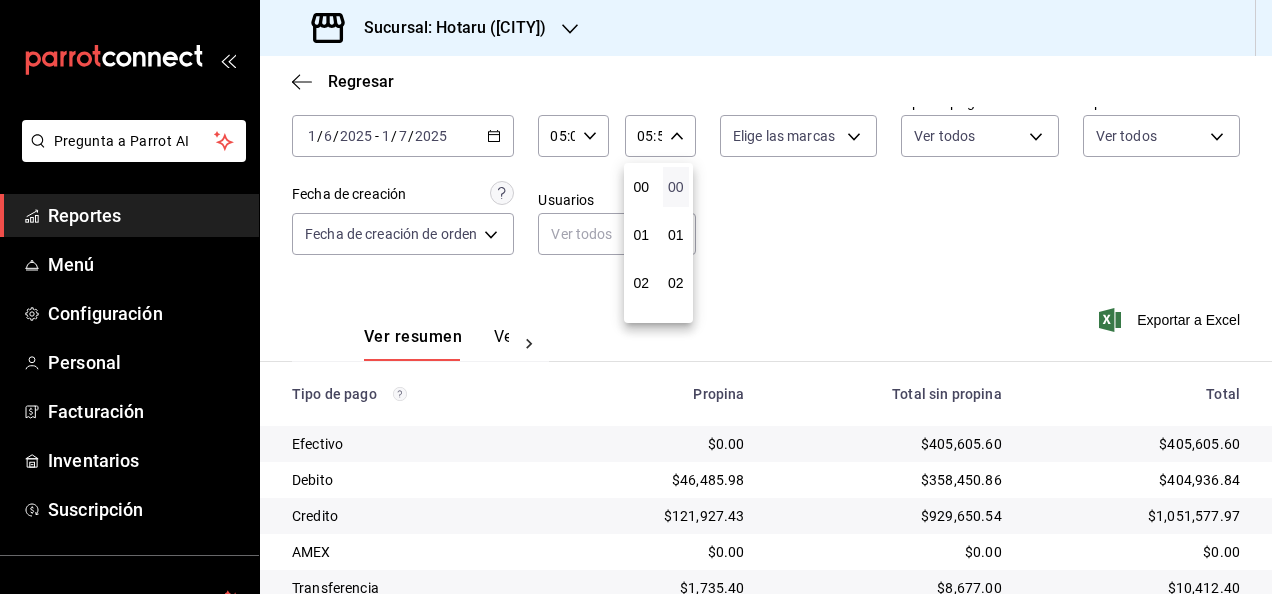 click on "00" at bounding box center (676, 187) 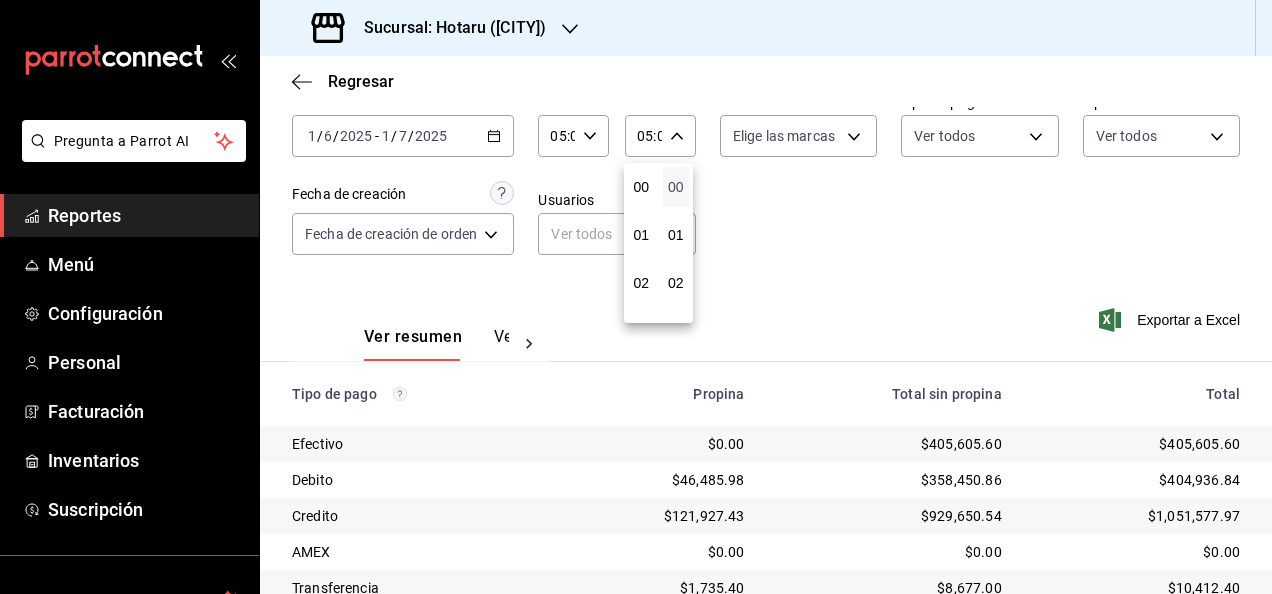 click on "00" at bounding box center [676, 187] 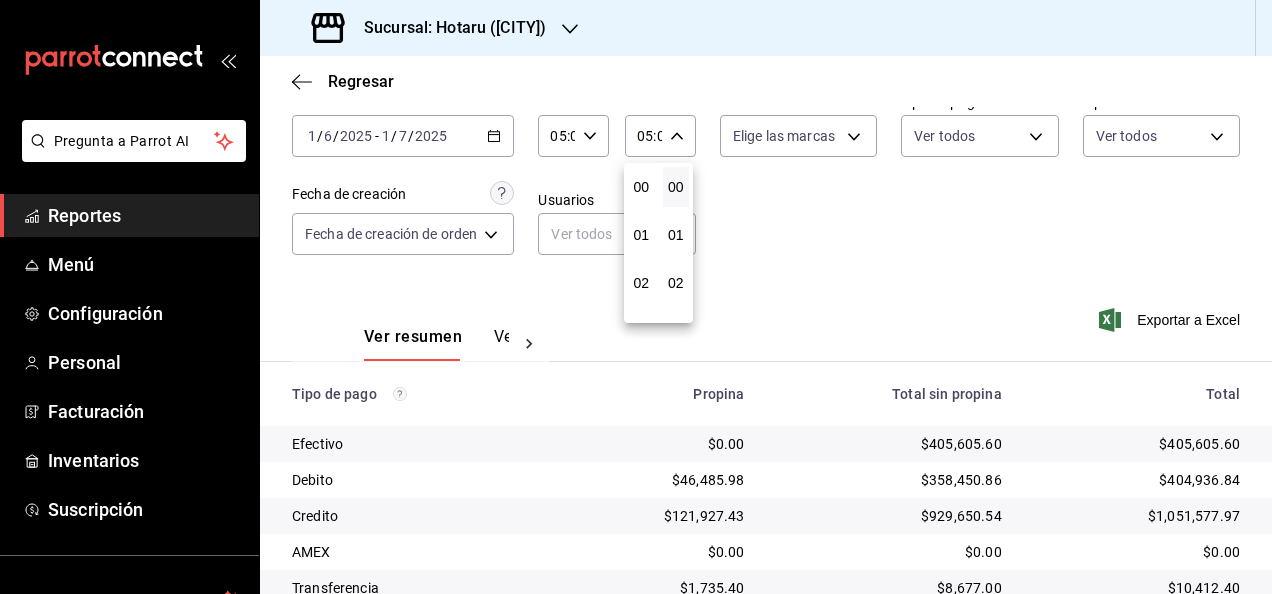 click at bounding box center (636, 297) 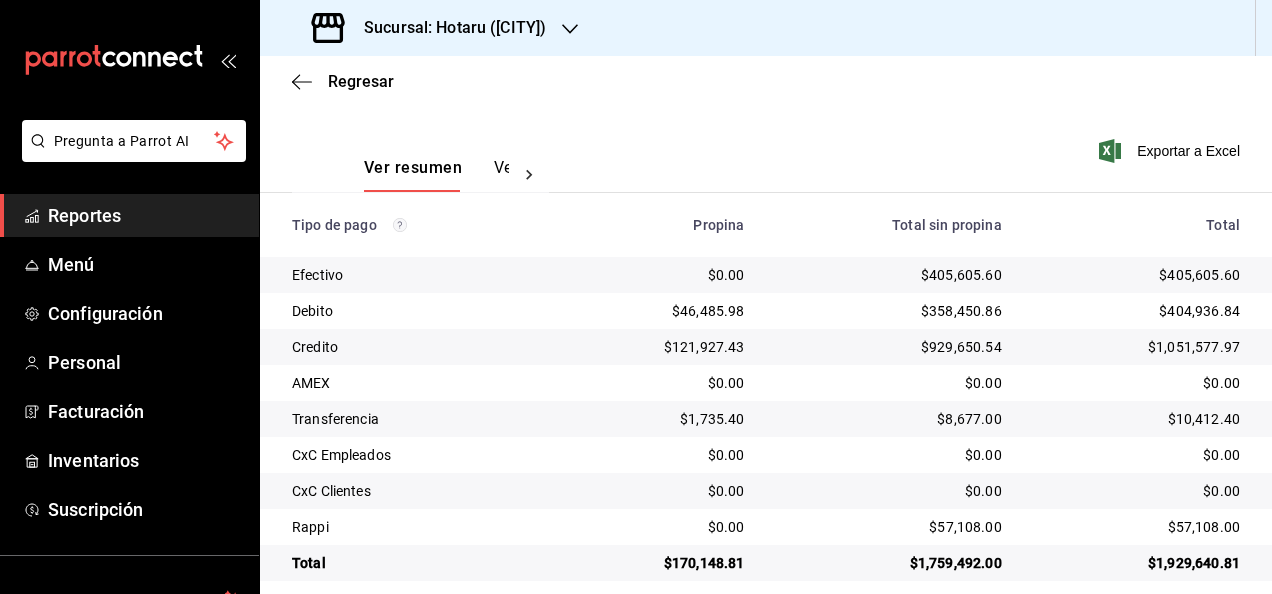 scroll, scrollTop: 288, scrollLeft: 0, axis: vertical 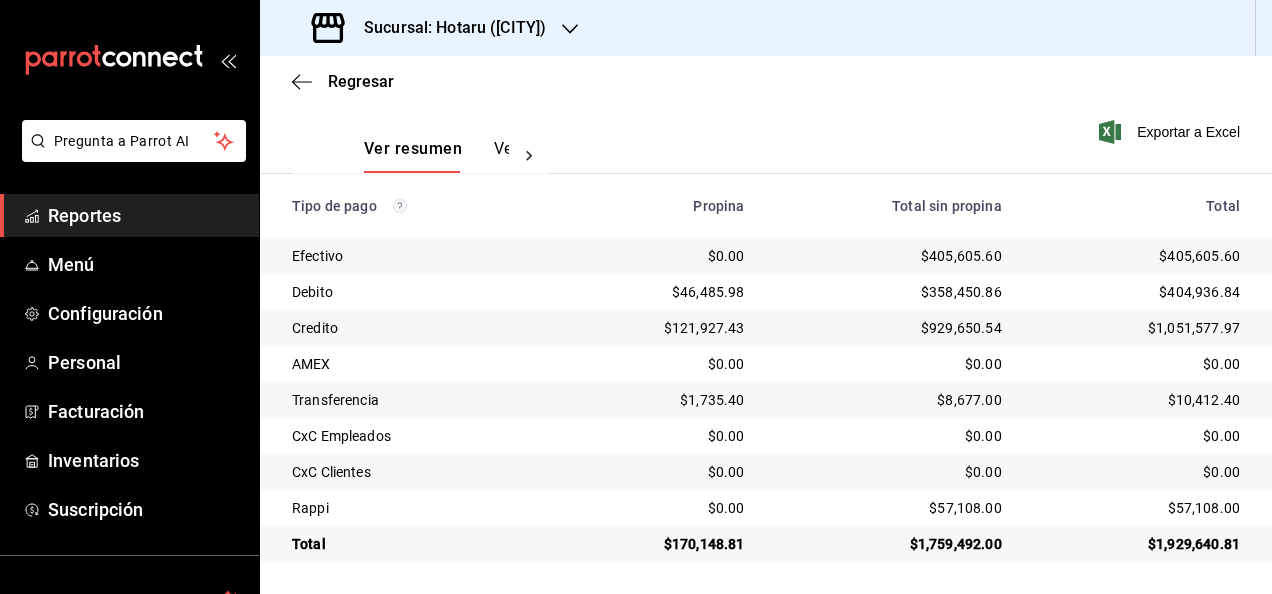 type 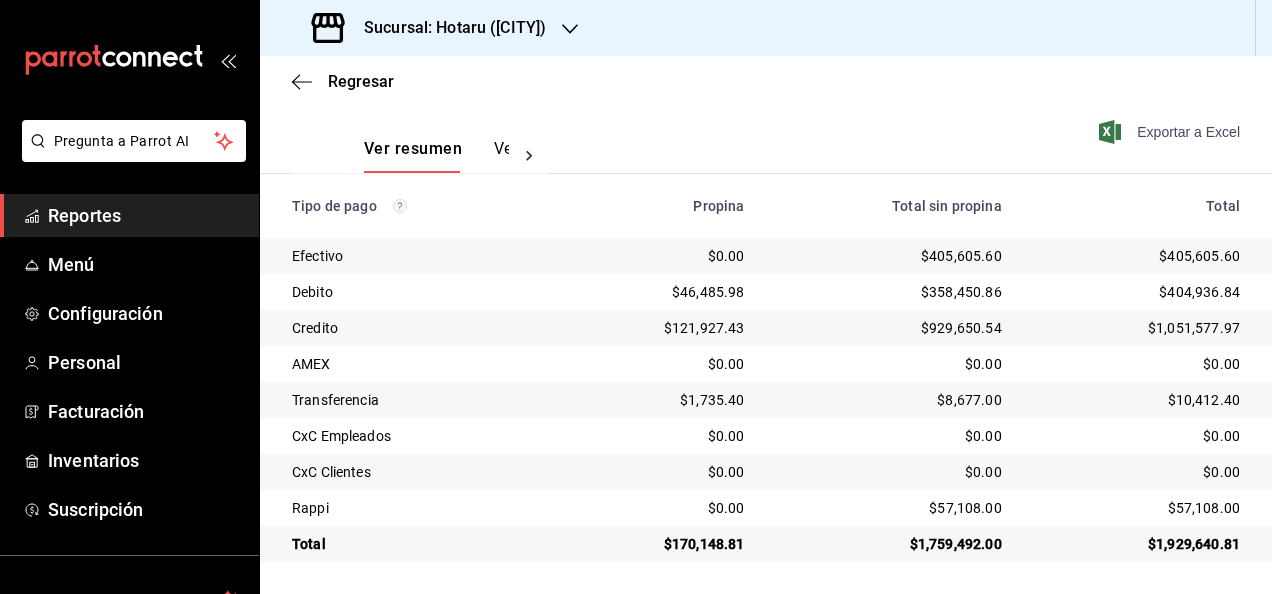 click on "Exportar a Excel" at bounding box center [1171, 132] 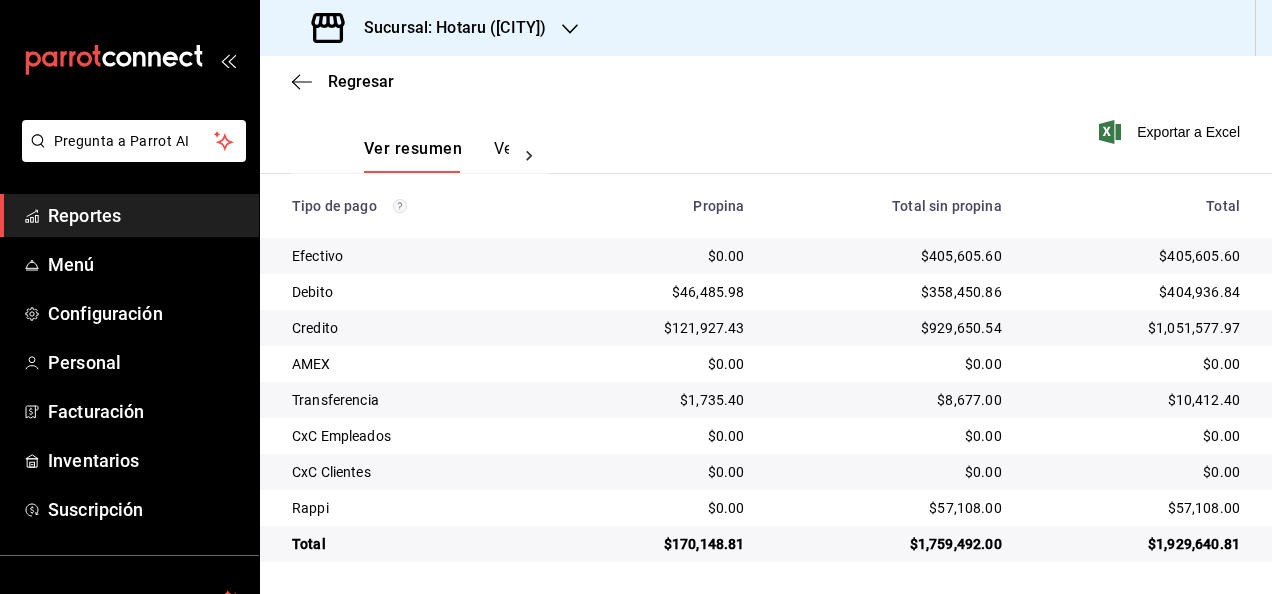 type 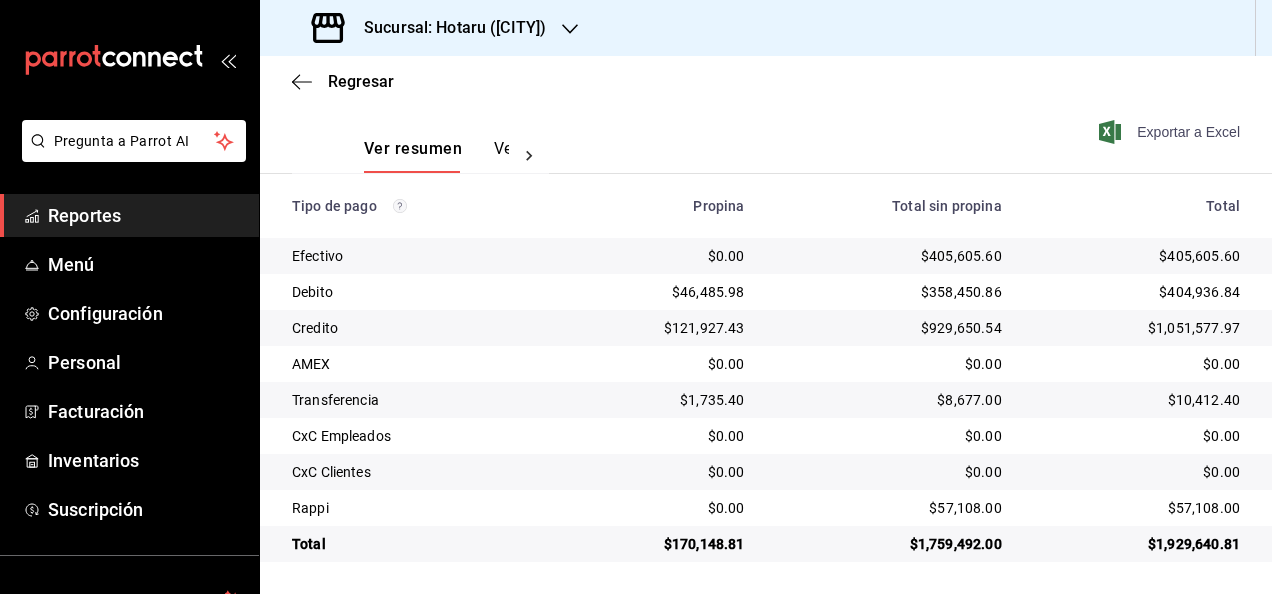 click on "Exportar a Excel" at bounding box center [1171, 132] 